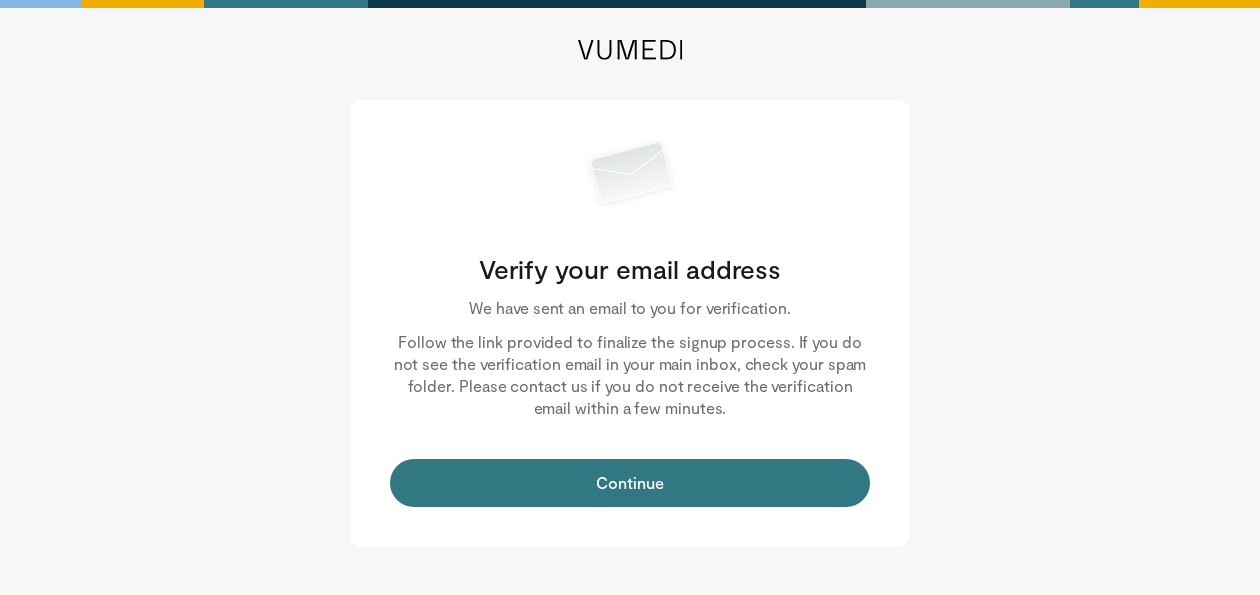 scroll, scrollTop: 0, scrollLeft: 0, axis: both 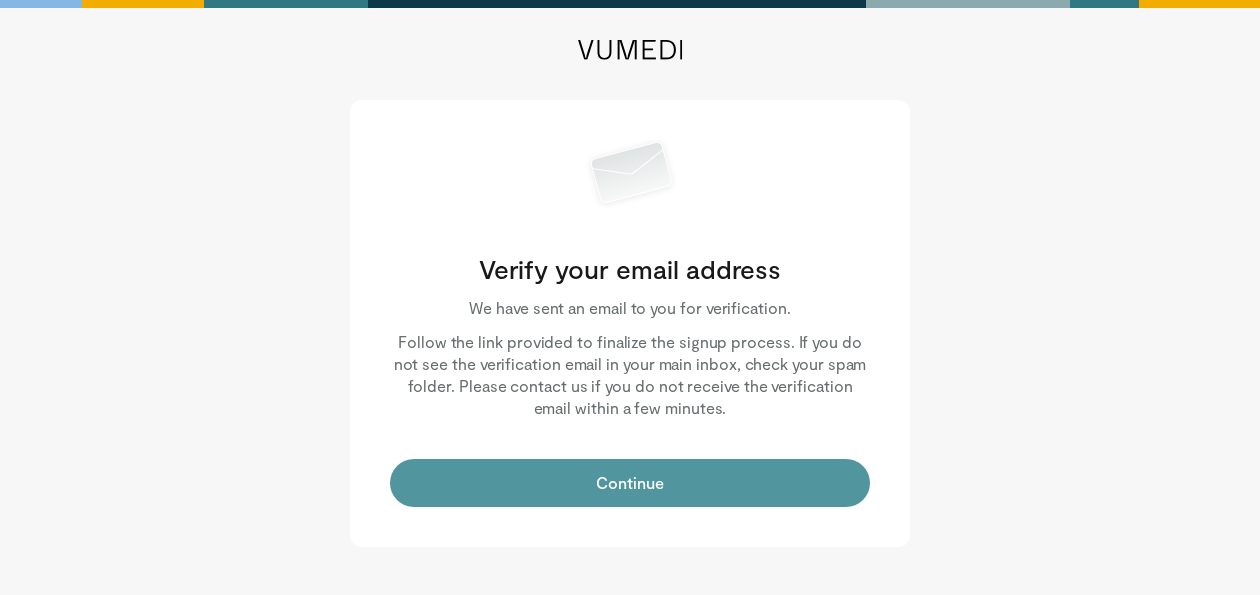 click on "Continue" at bounding box center [630, 483] 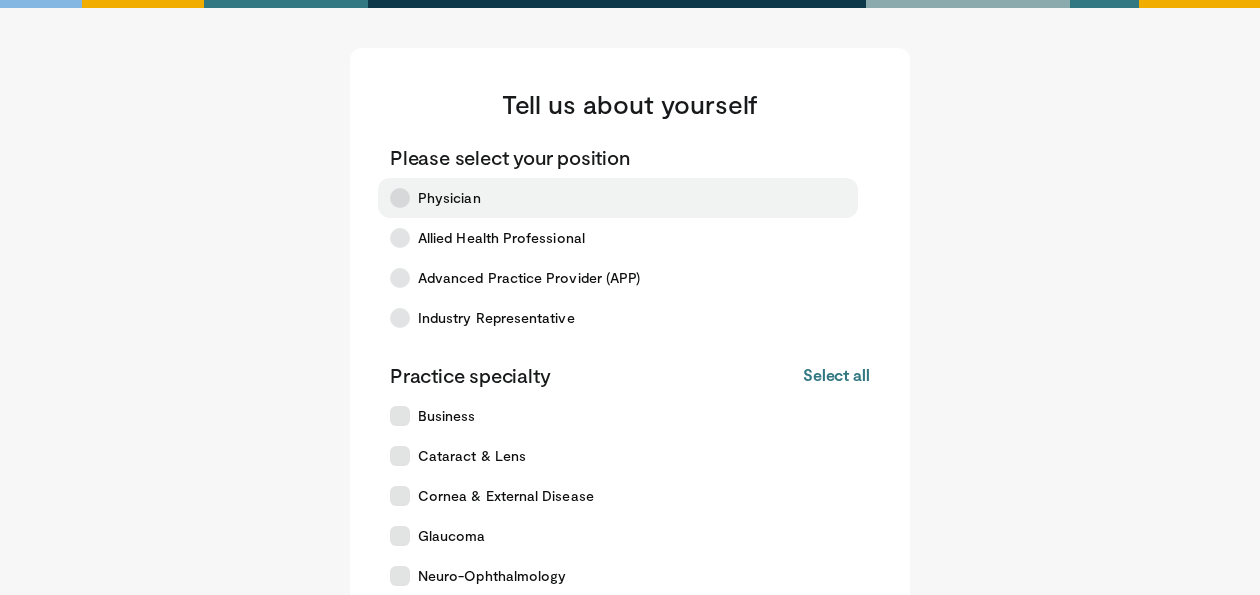 scroll, scrollTop: 0, scrollLeft: 0, axis: both 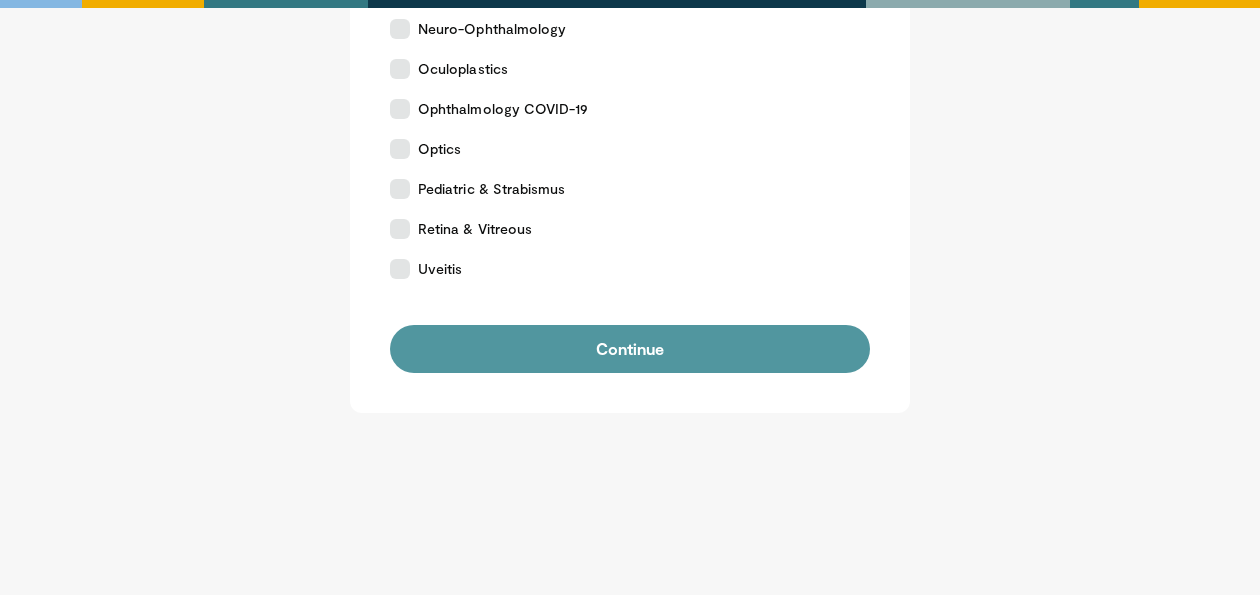 click on "Continue" at bounding box center (630, 349) 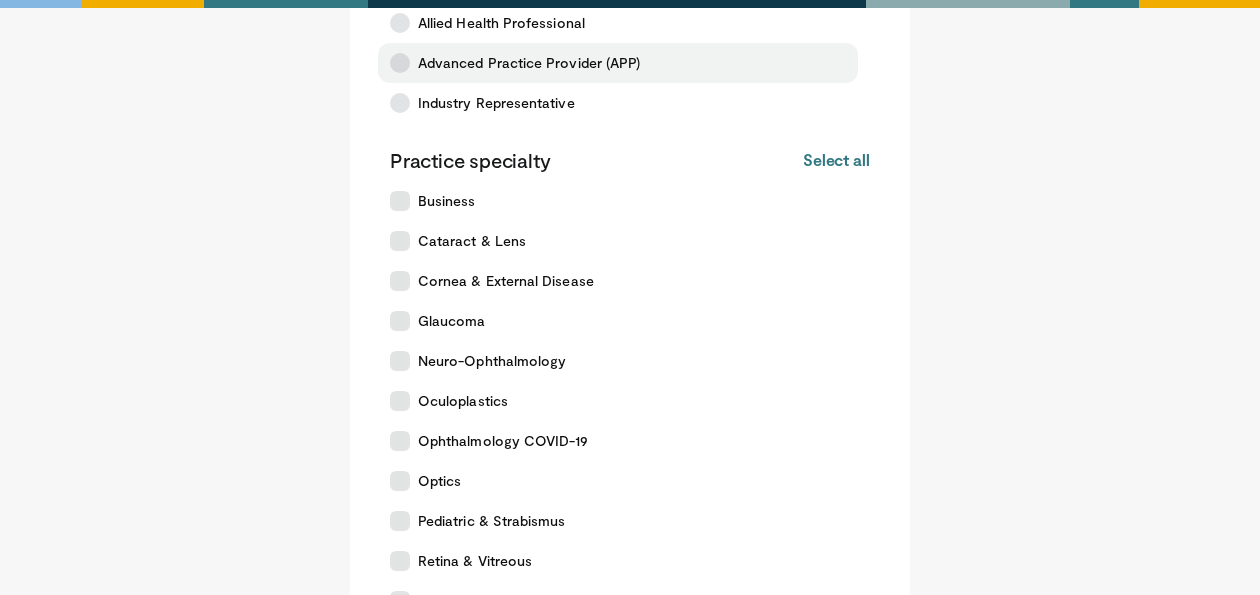 scroll, scrollTop: 243, scrollLeft: 0, axis: vertical 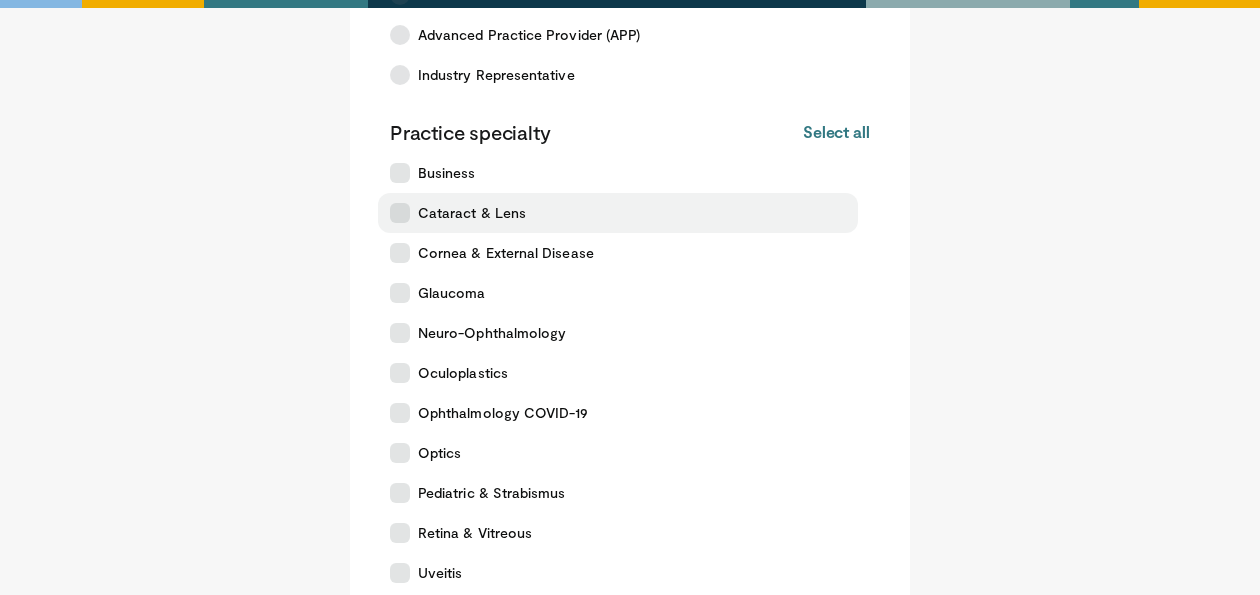 click at bounding box center [400, 213] 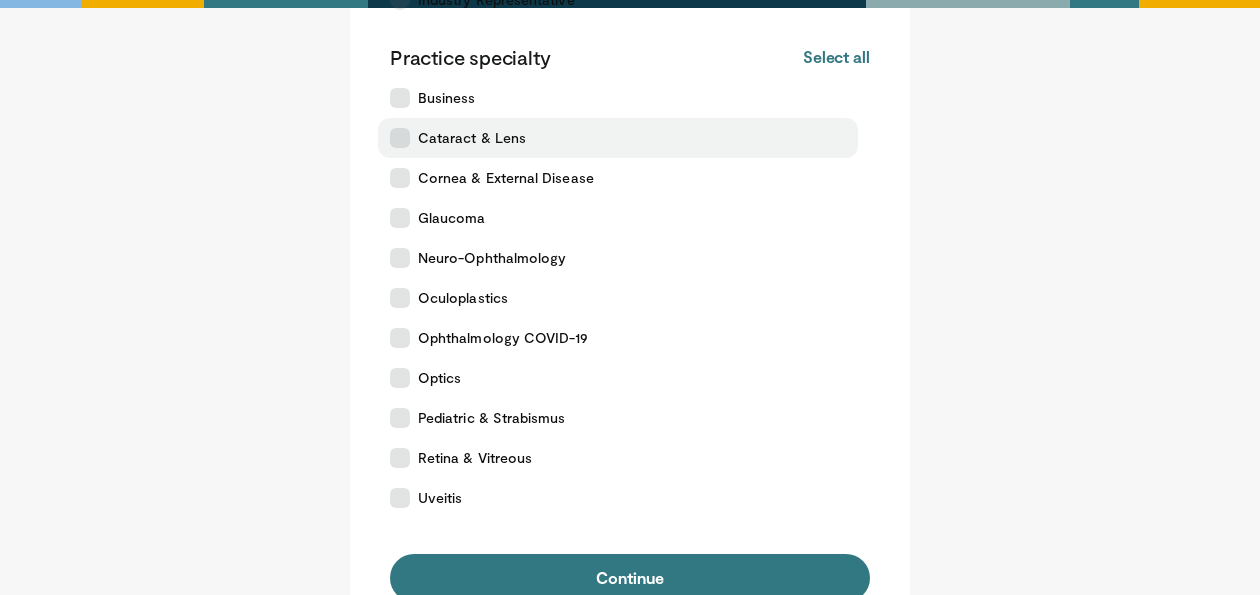 scroll, scrollTop: 331, scrollLeft: 0, axis: vertical 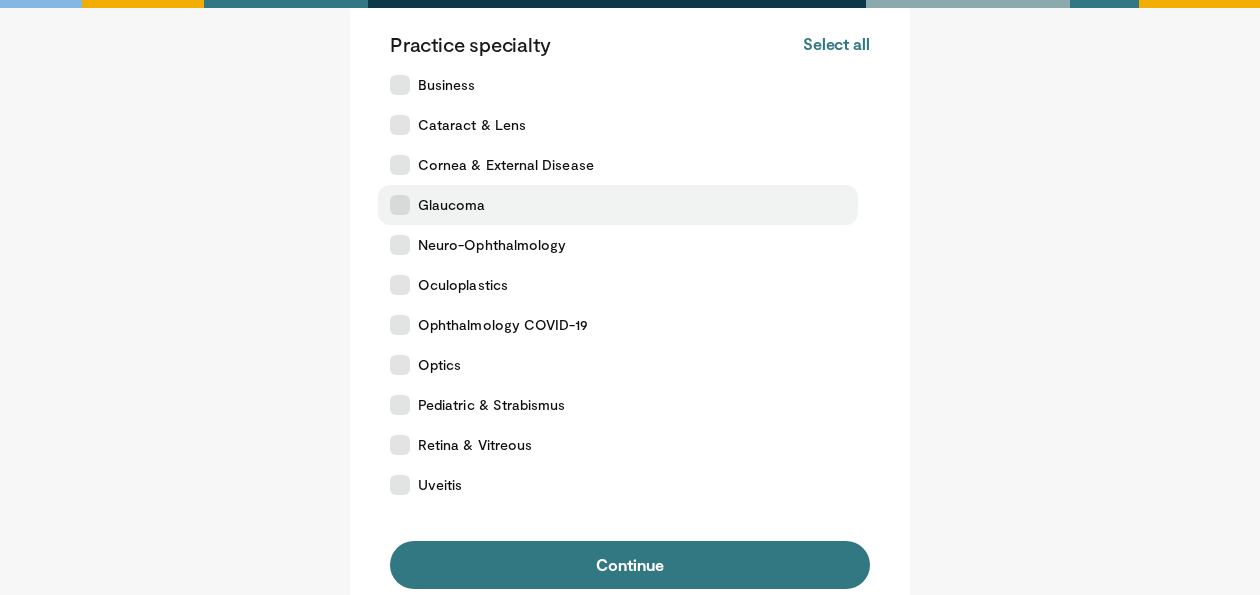 click at bounding box center [400, 205] 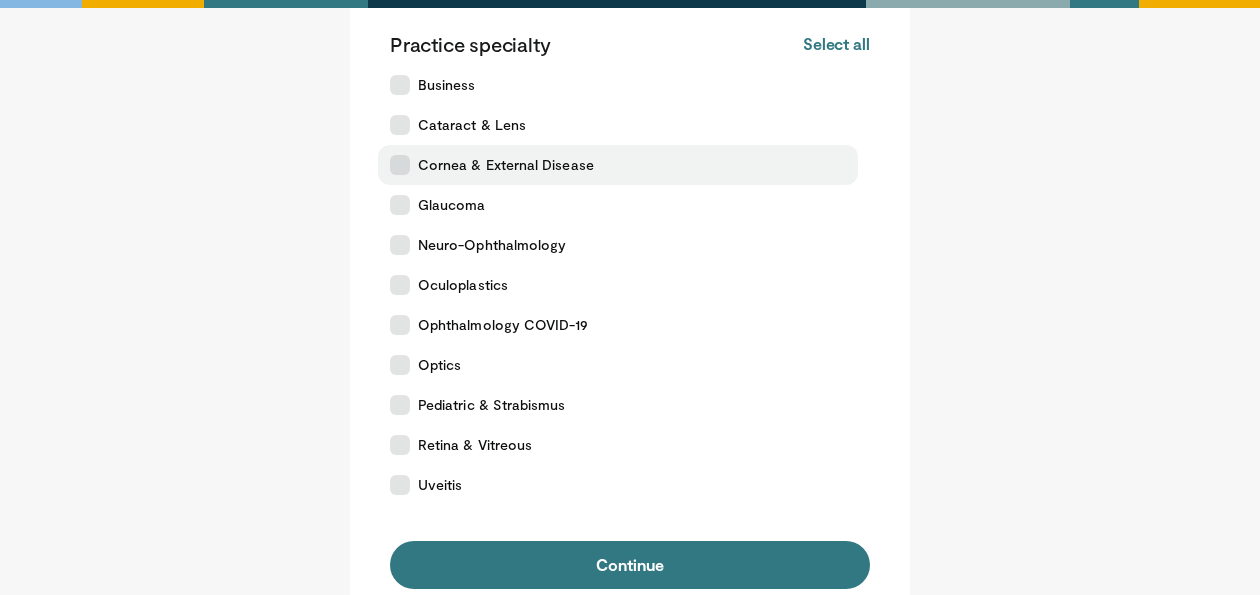 click at bounding box center (400, 165) 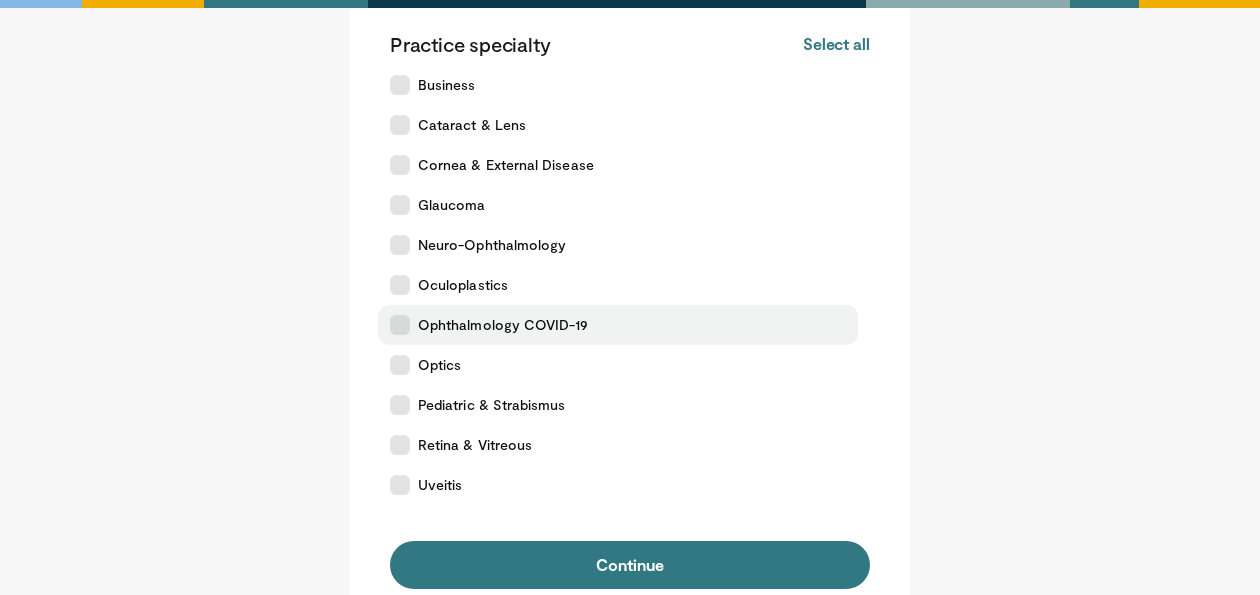 click at bounding box center [400, 325] 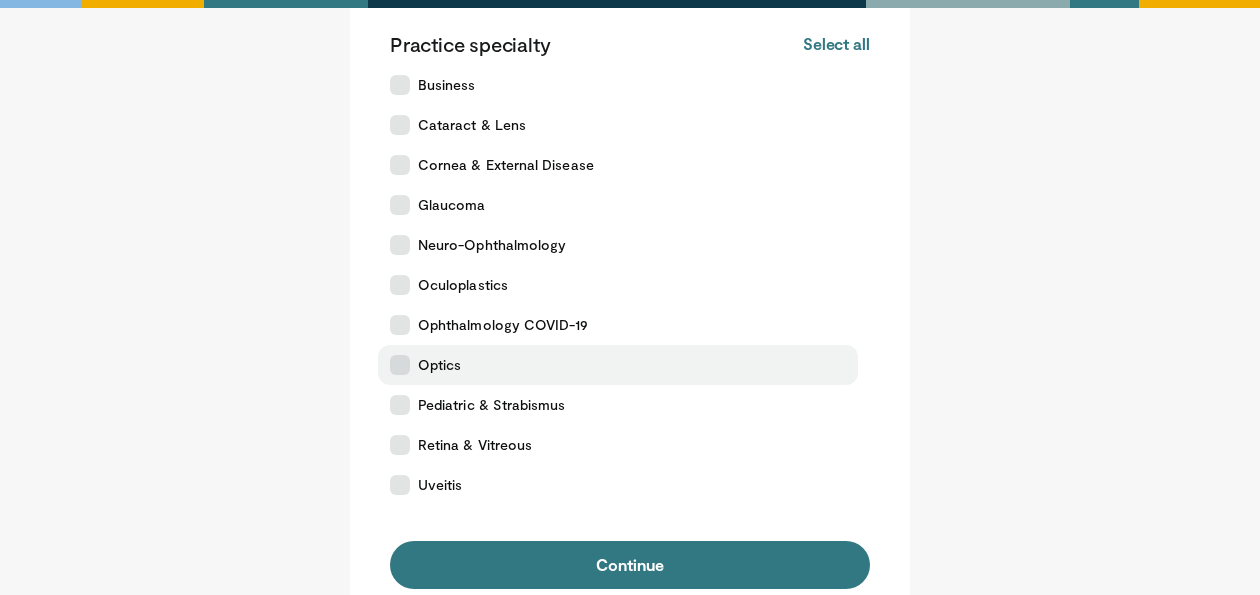 click at bounding box center [400, 365] 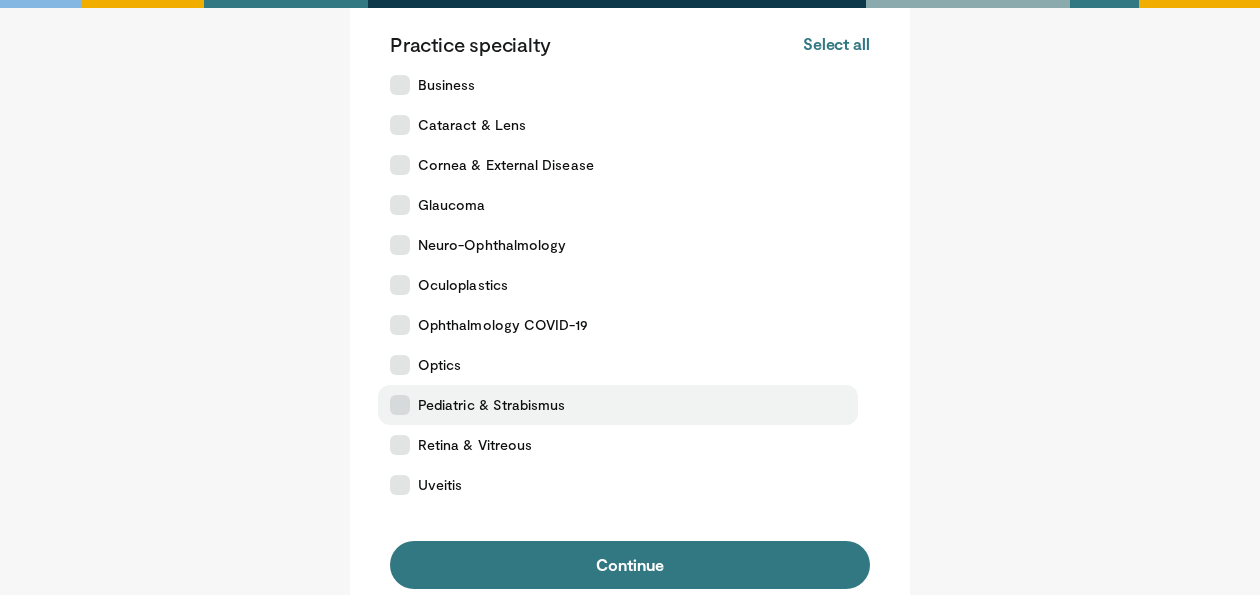 click at bounding box center [400, 405] 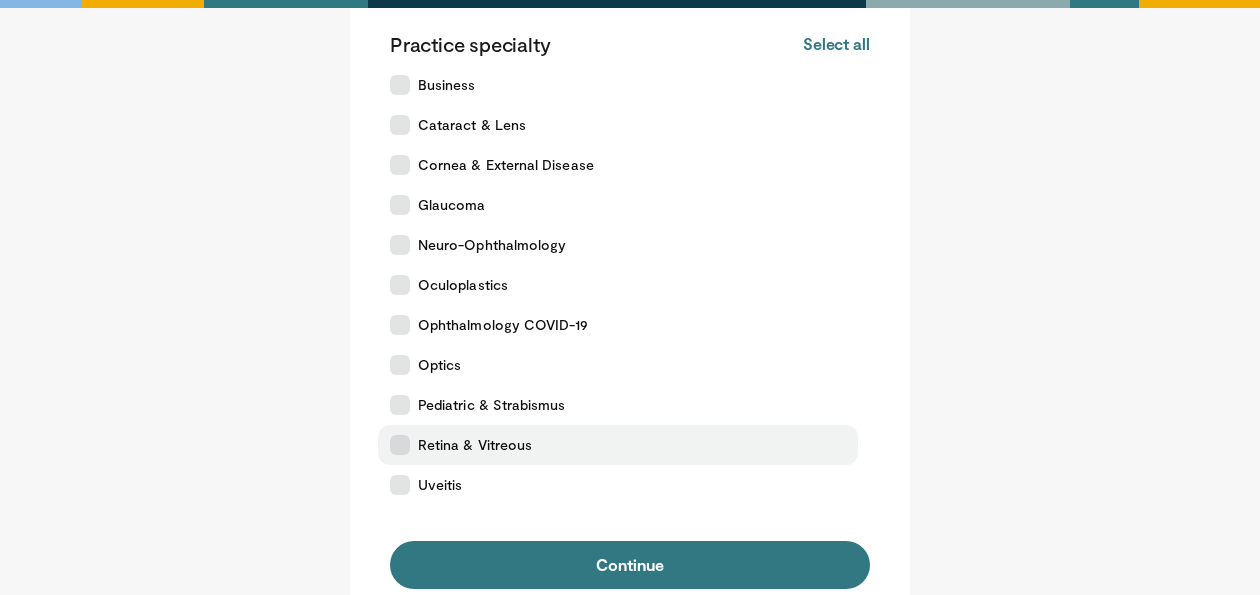 click at bounding box center (400, 445) 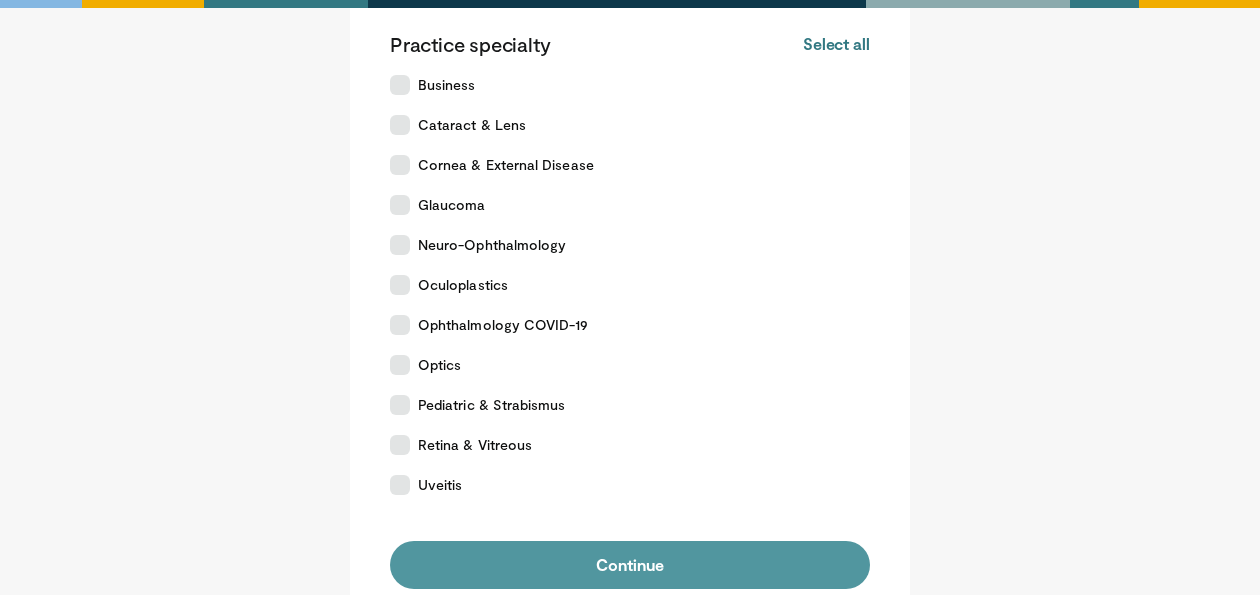 click on "Continue" at bounding box center (630, 565) 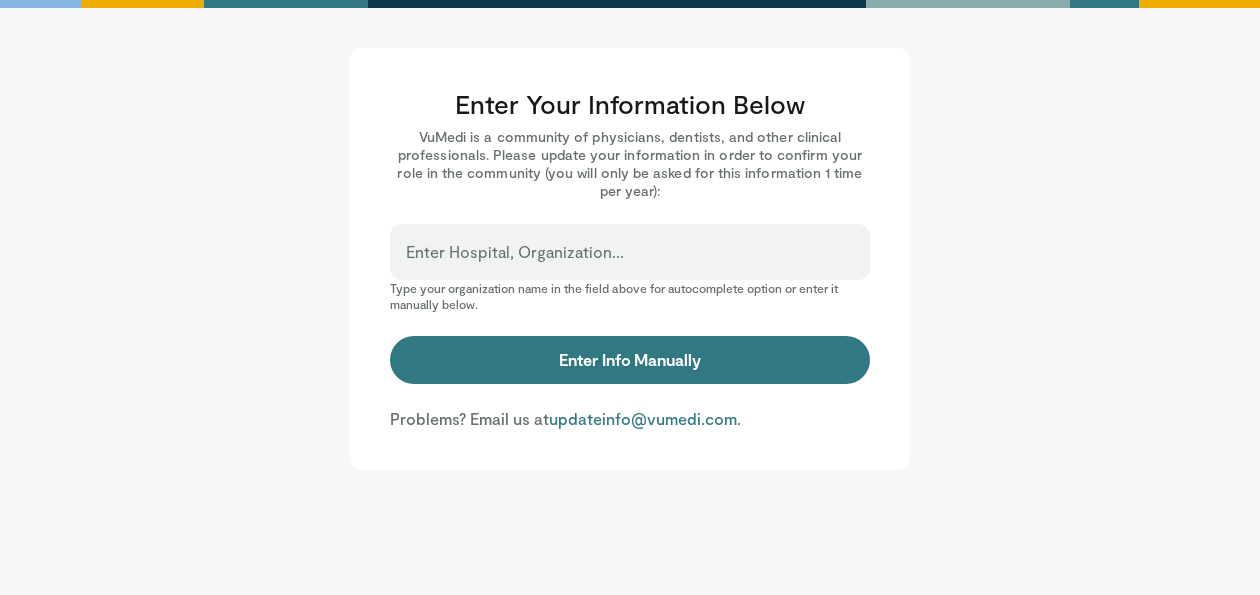 scroll, scrollTop: 0, scrollLeft: 0, axis: both 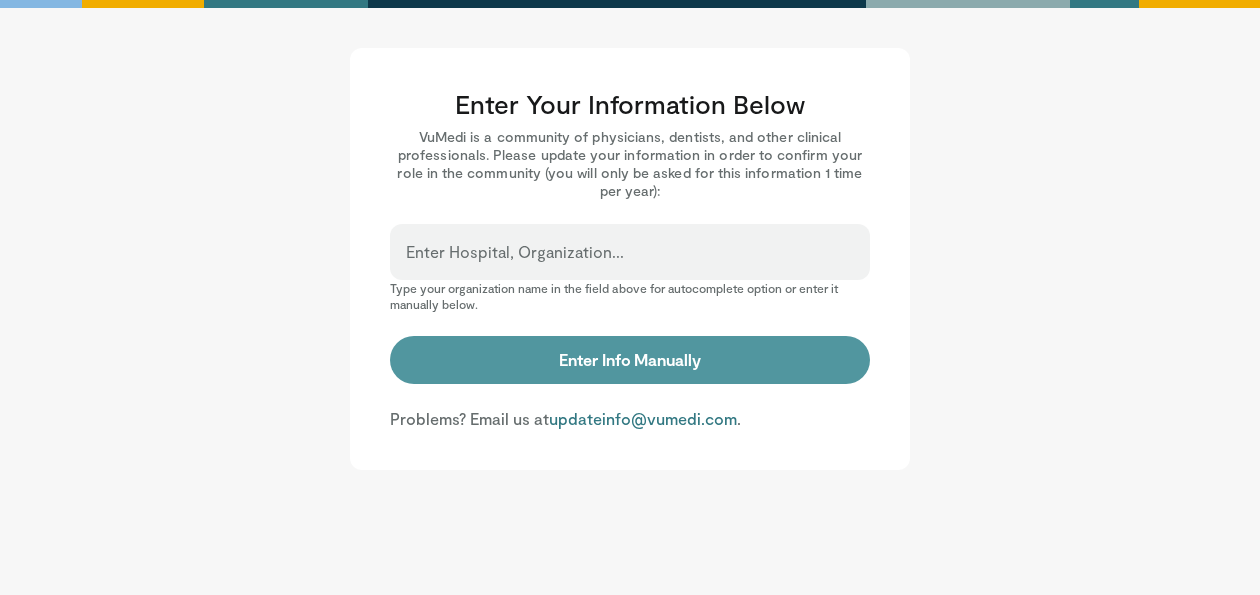 click on "Enter Info Manually" at bounding box center [630, 360] 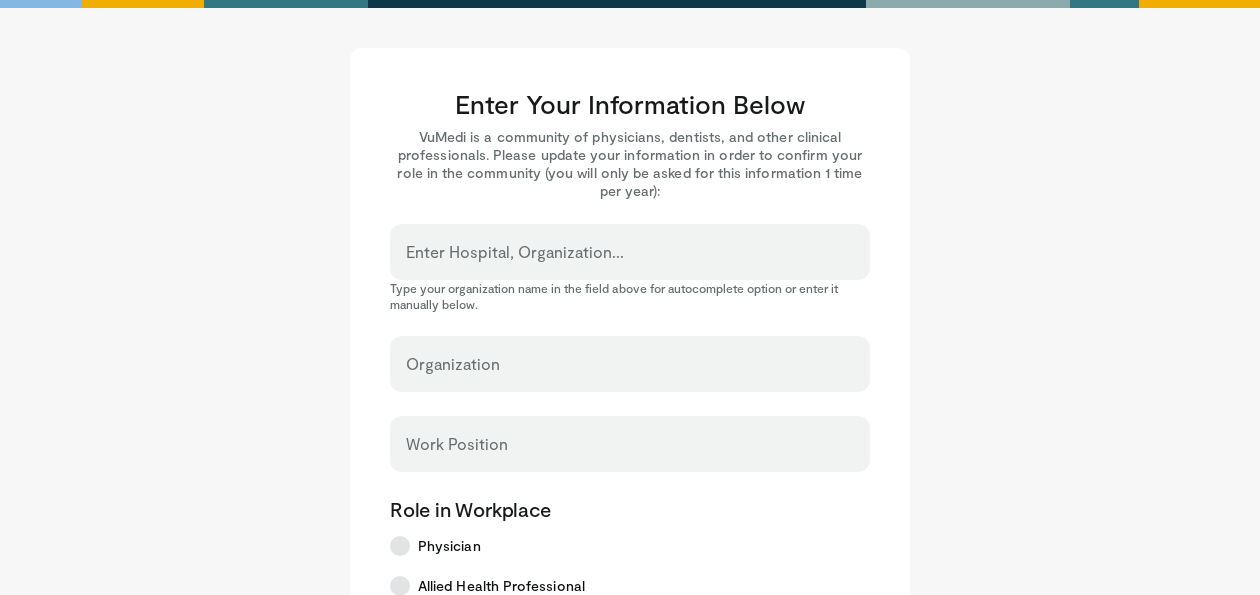 click on "Enter Hospital, Organization..." at bounding box center (515, 252) 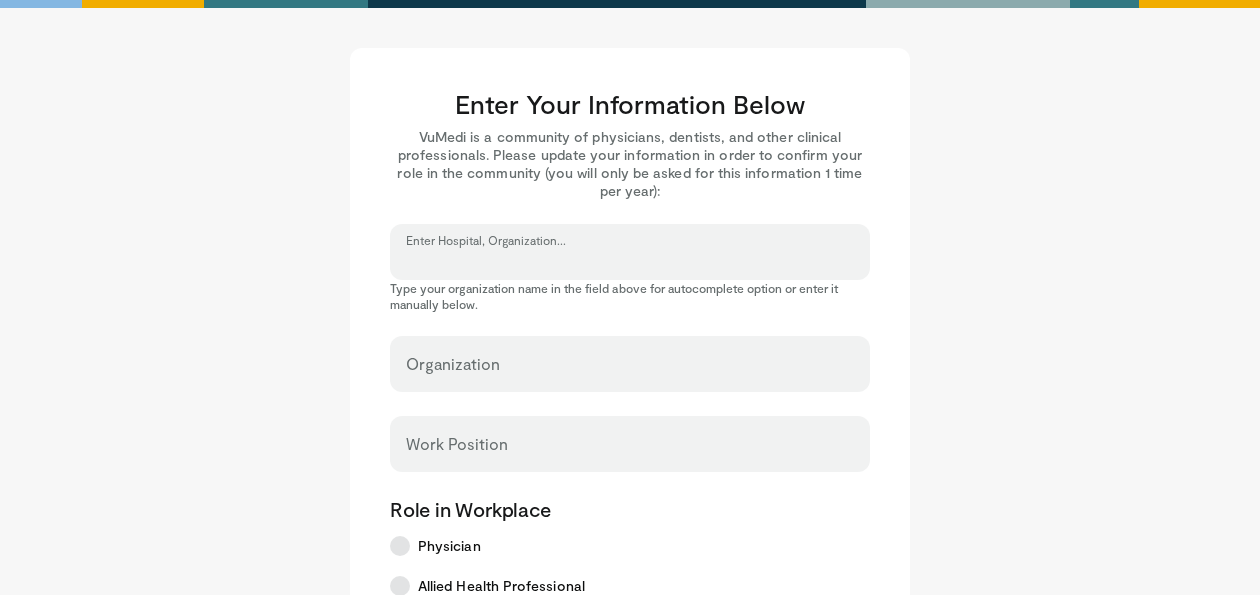 click on "Enter Hospital, Organization..." at bounding box center [630, 261] 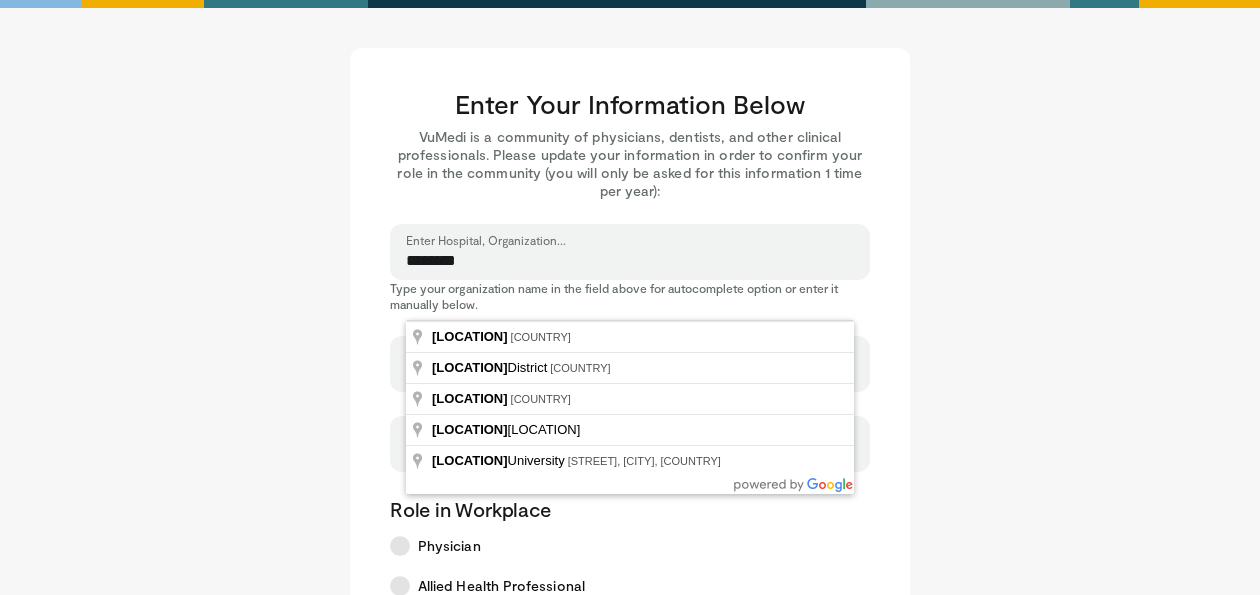 type on "**********" 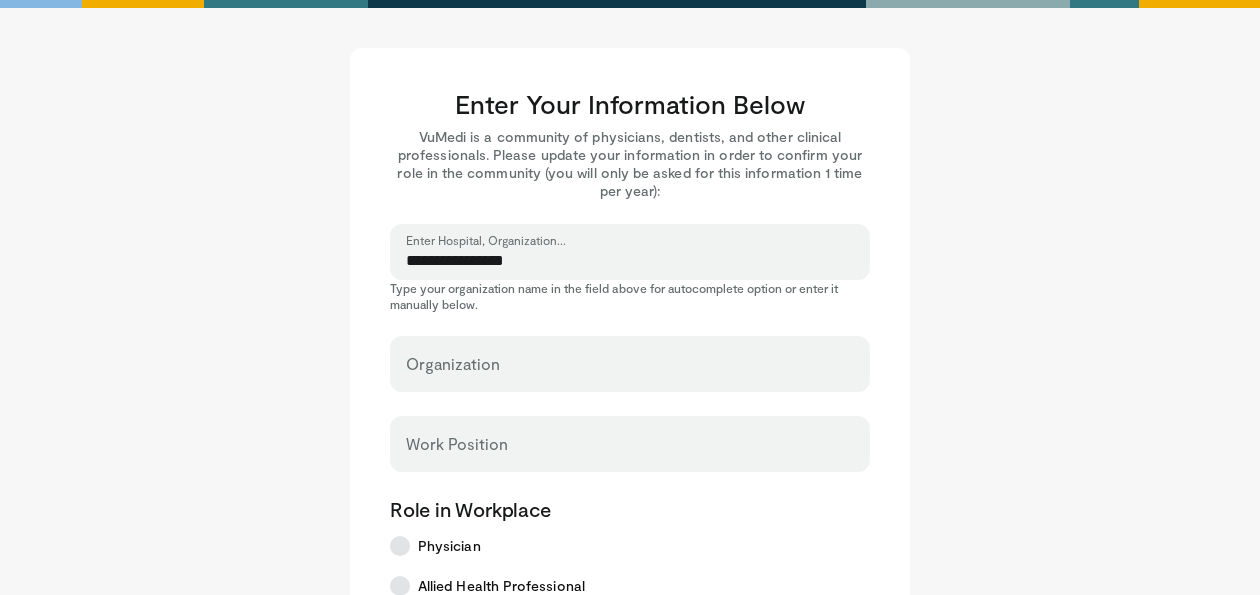 type on "**********" 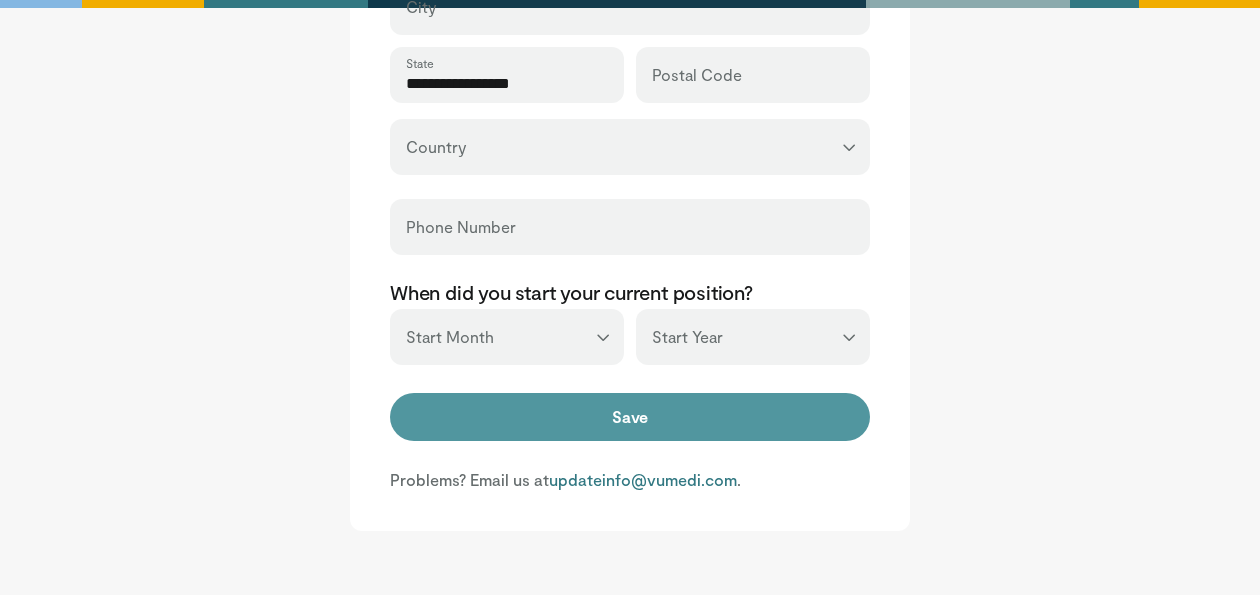 click on "Save" at bounding box center (630, 417) 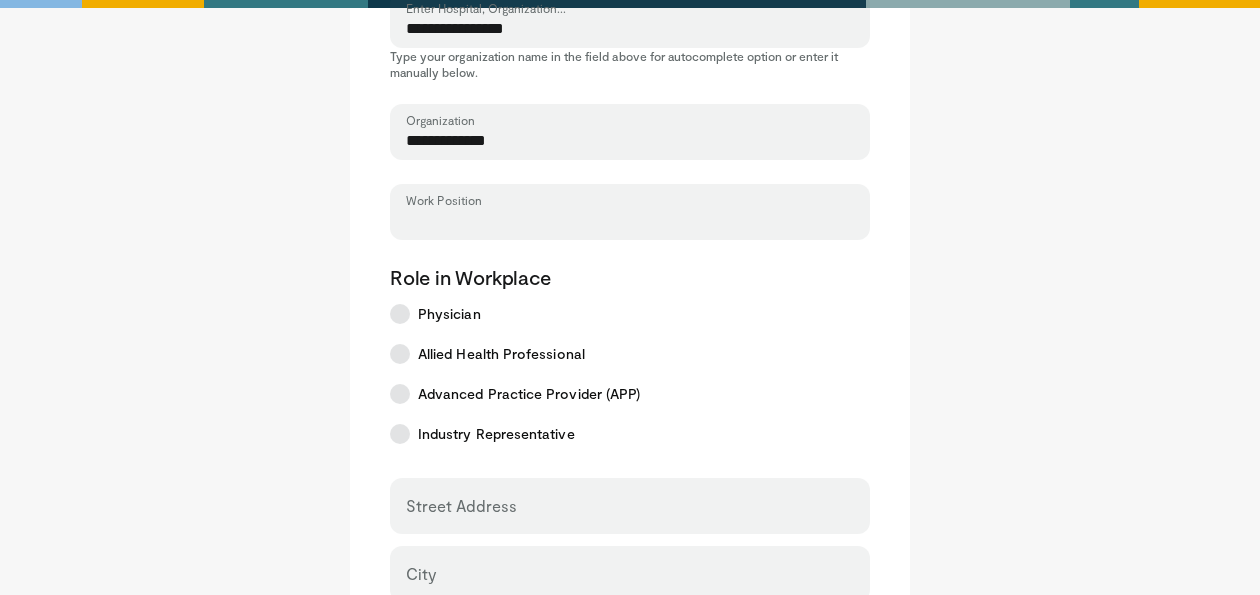 scroll, scrollTop: 215, scrollLeft: 0, axis: vertical 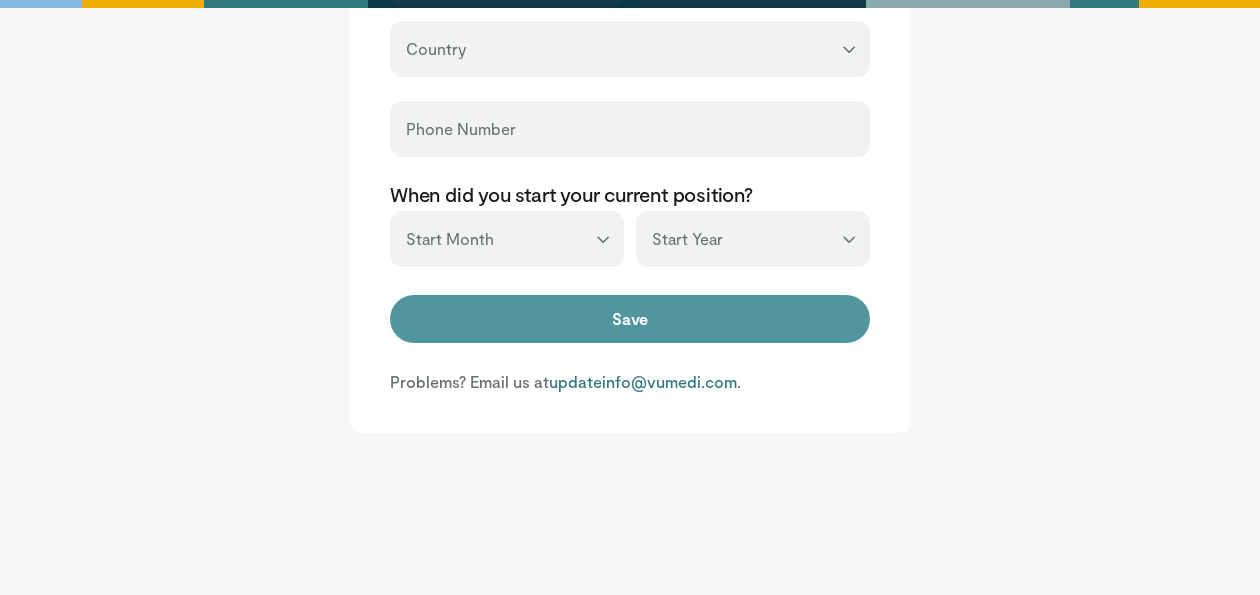 type on "*********" 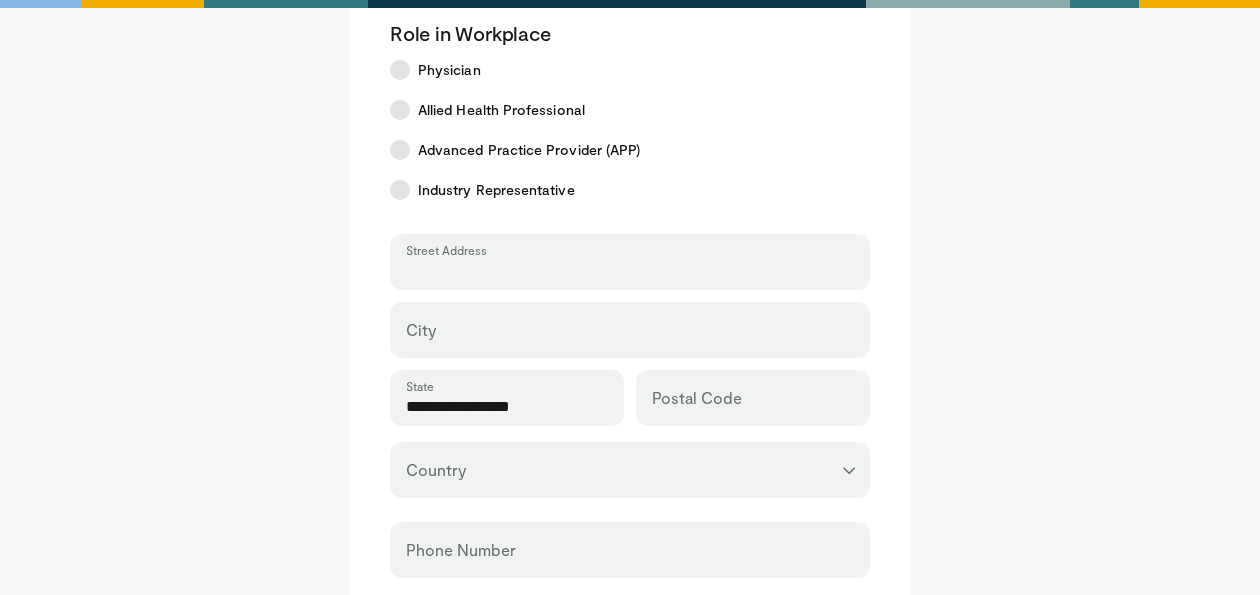 scroll, scrollTop: 472, scrollLeft: 0, axis: vertical 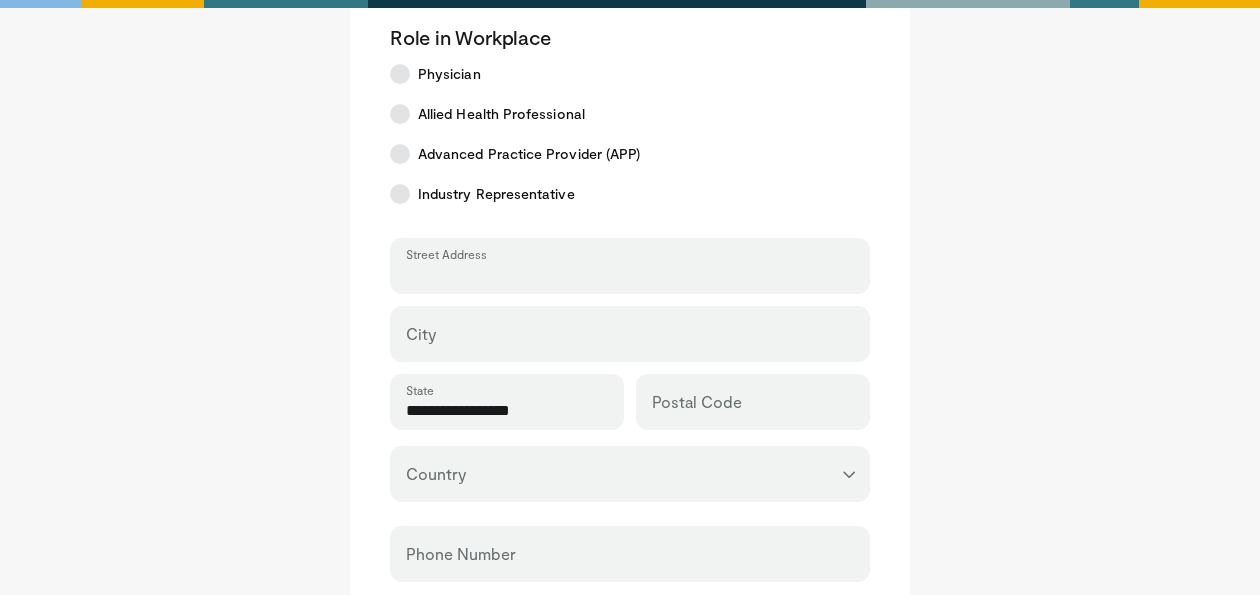 click on "Street Address" at bounding box center (630, 275) 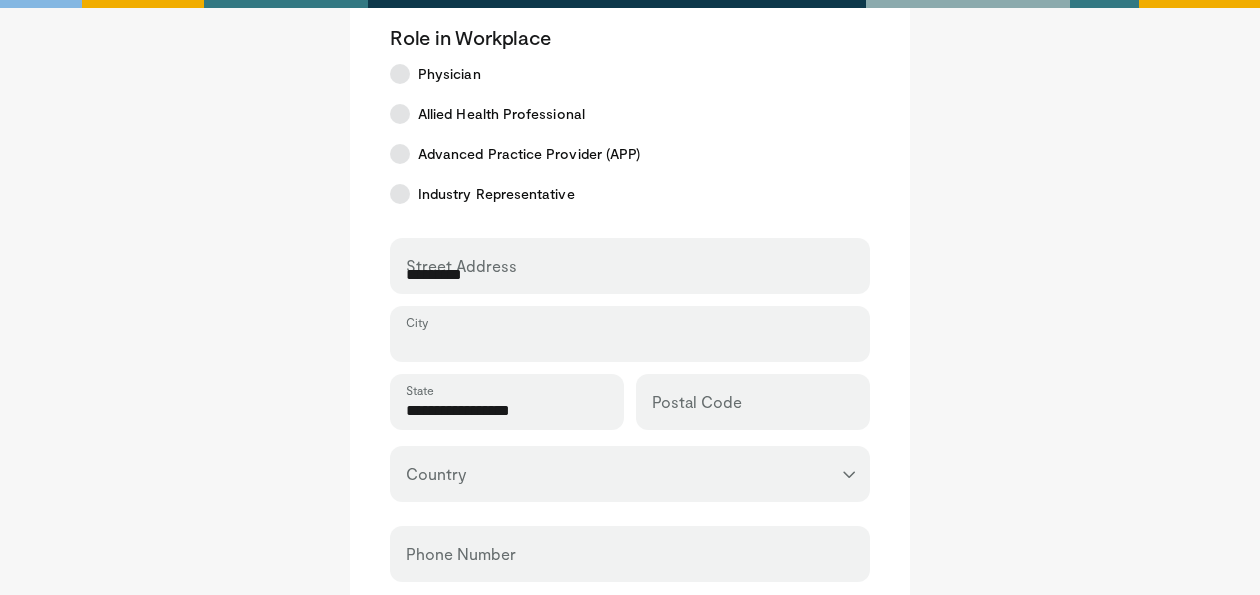 type on "*********" 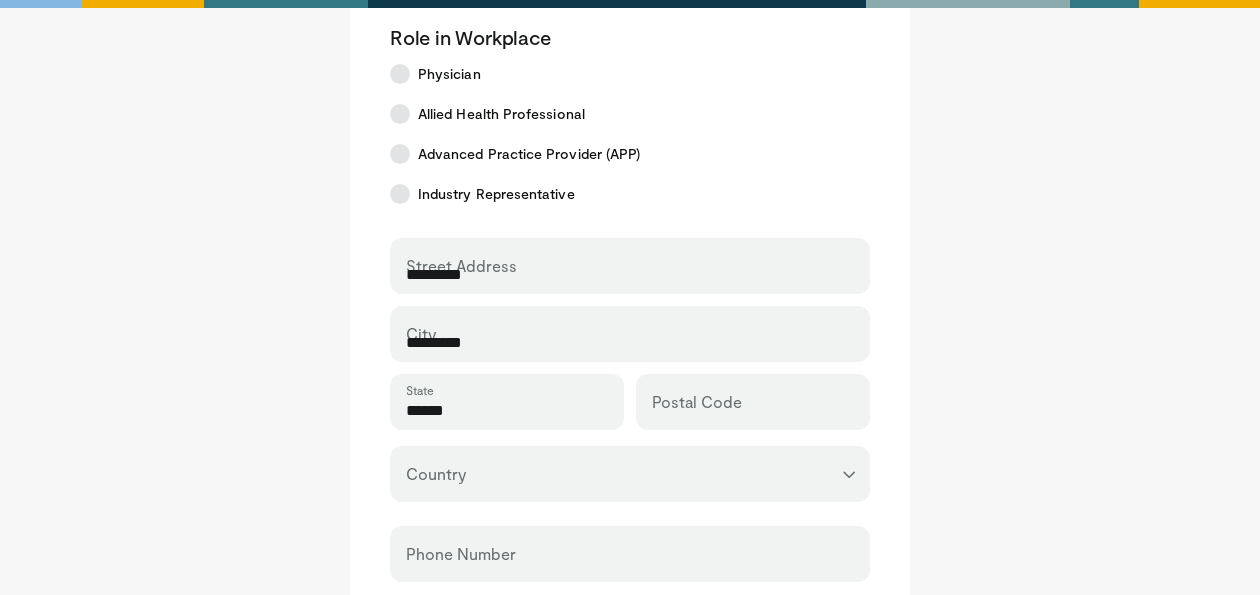 type on "*****" 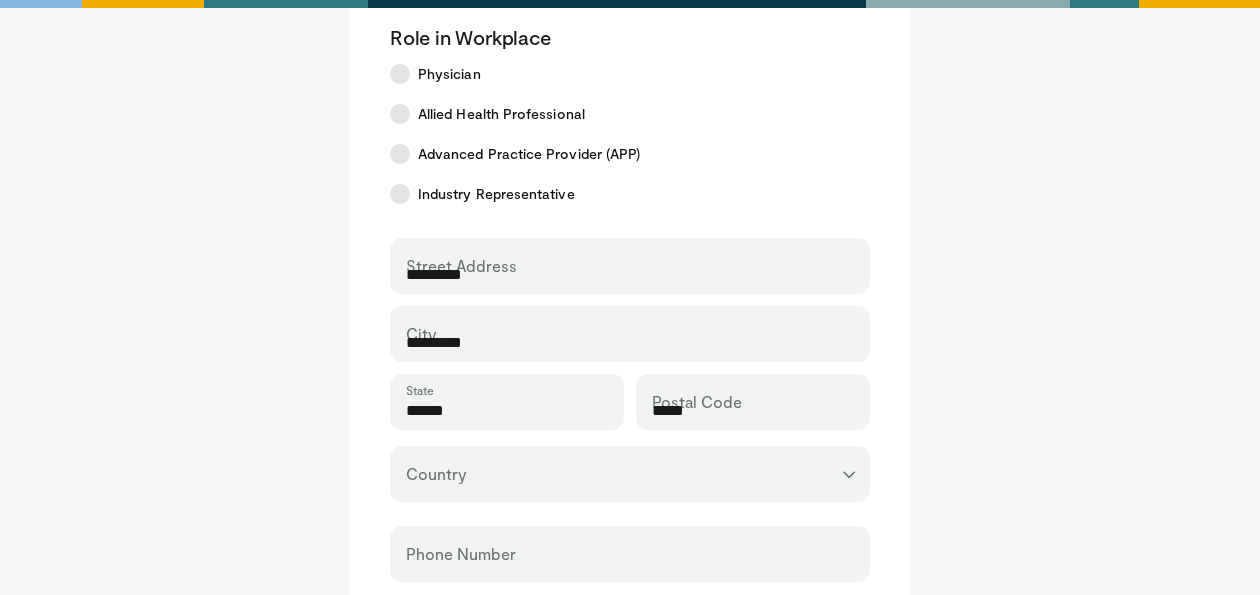 select on "**" 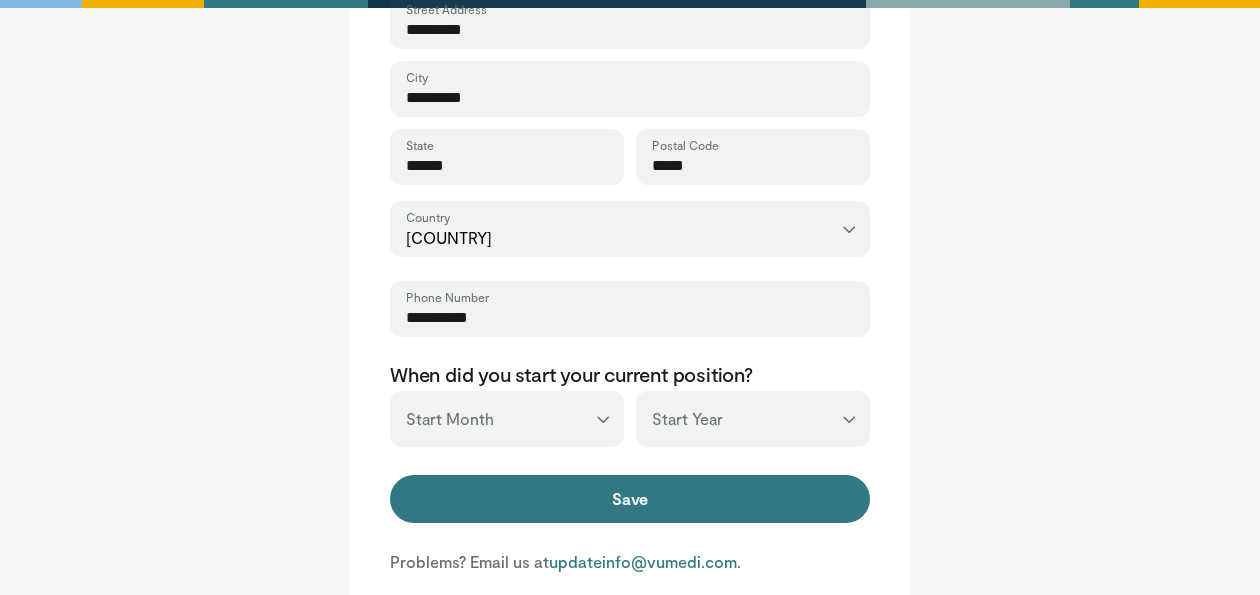 scroll, scrollTop: 727, scrollLeft: 0, axis: vertical 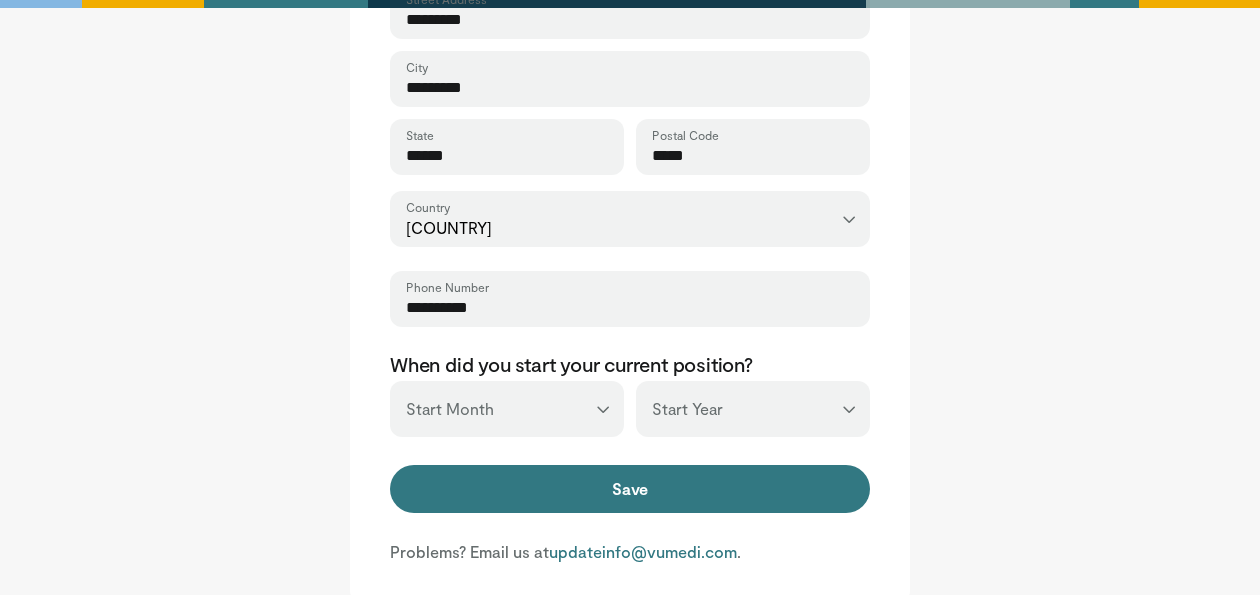drag, startPoint x: 529, startPoint y: 317, endPoint x: 272, endPoint y: 290, distance: 258.4144 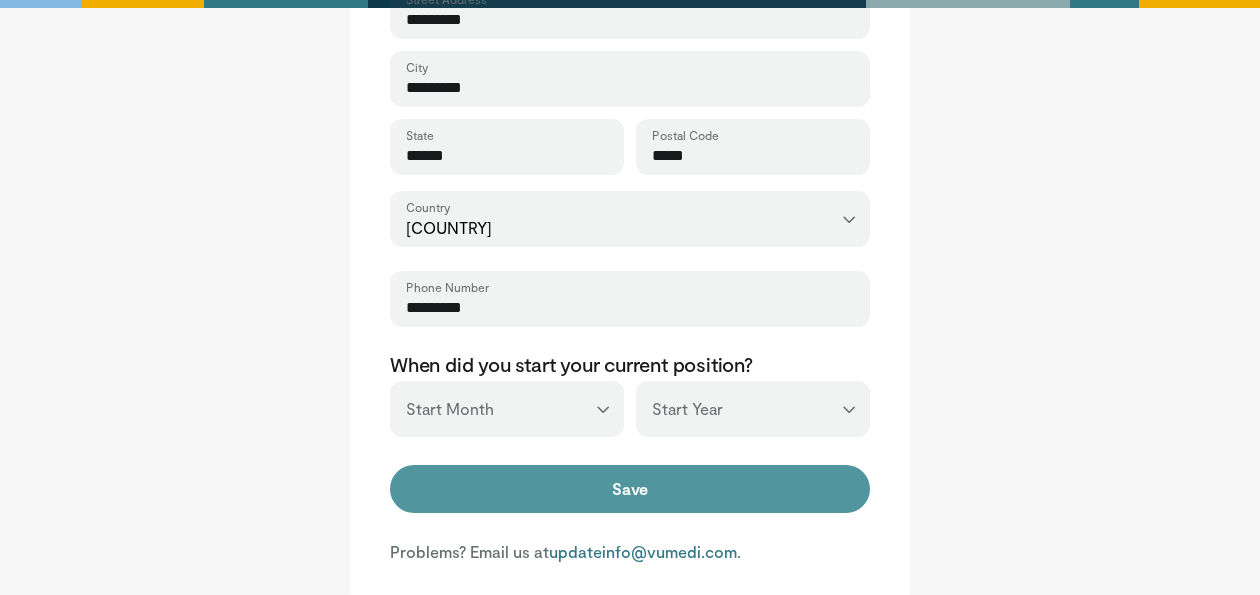 click on "Save" at bounding box center [630, 489] 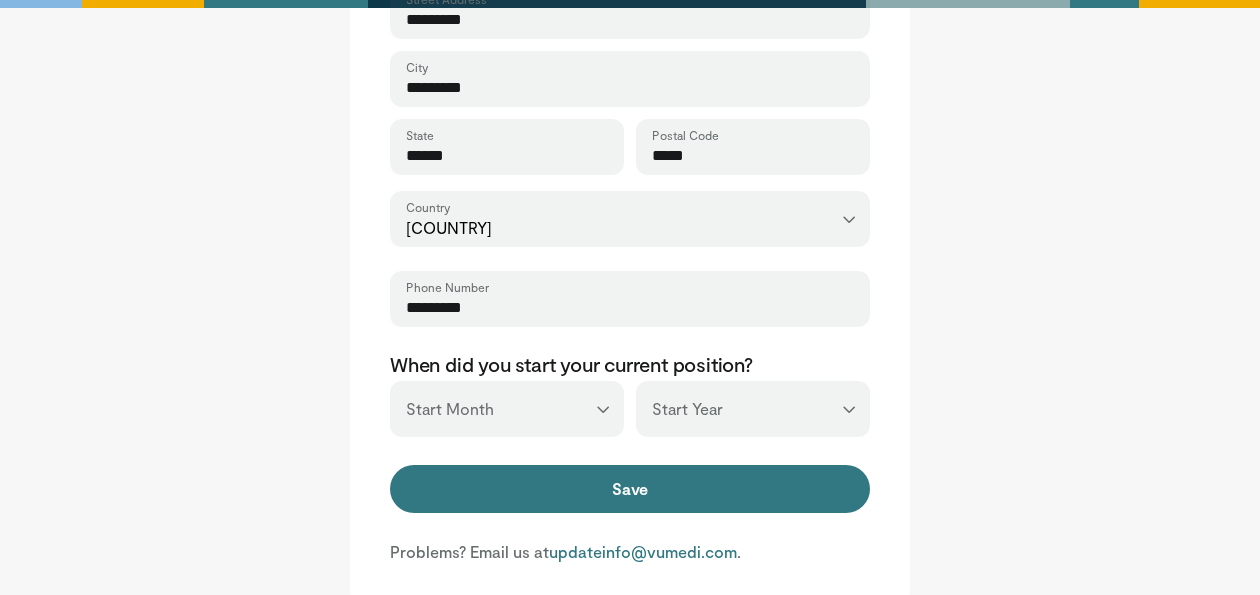 click on "***
*******
********
*****
*****
***
****
****
******
*********
*******
********
********" at bounding box center (507, 409) 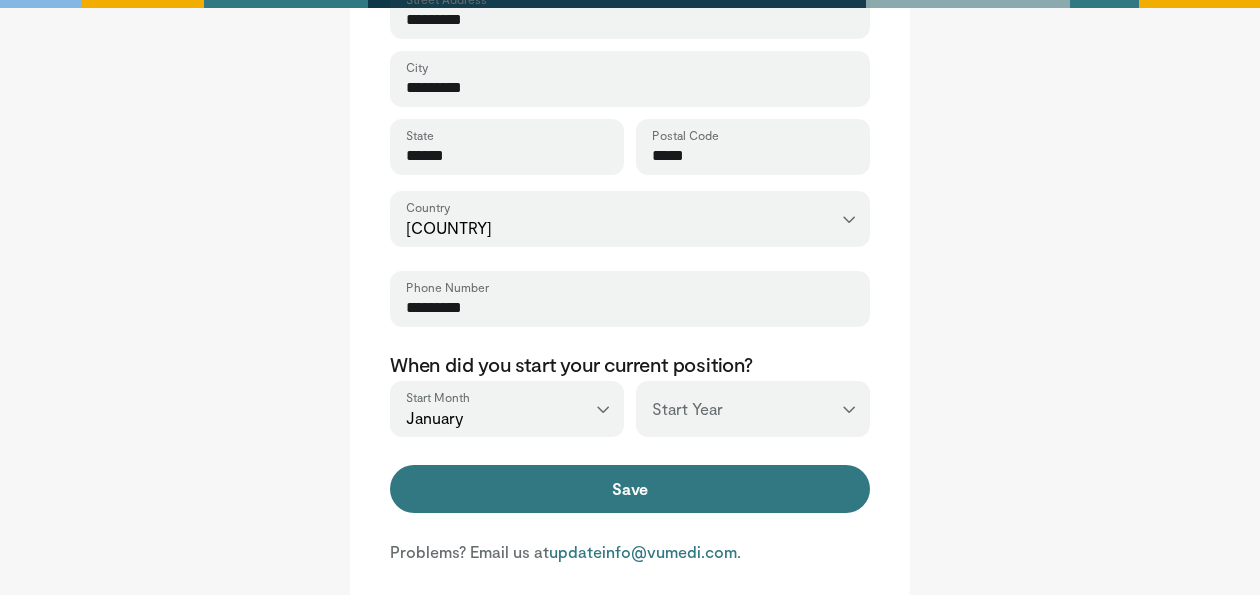 select on "****" 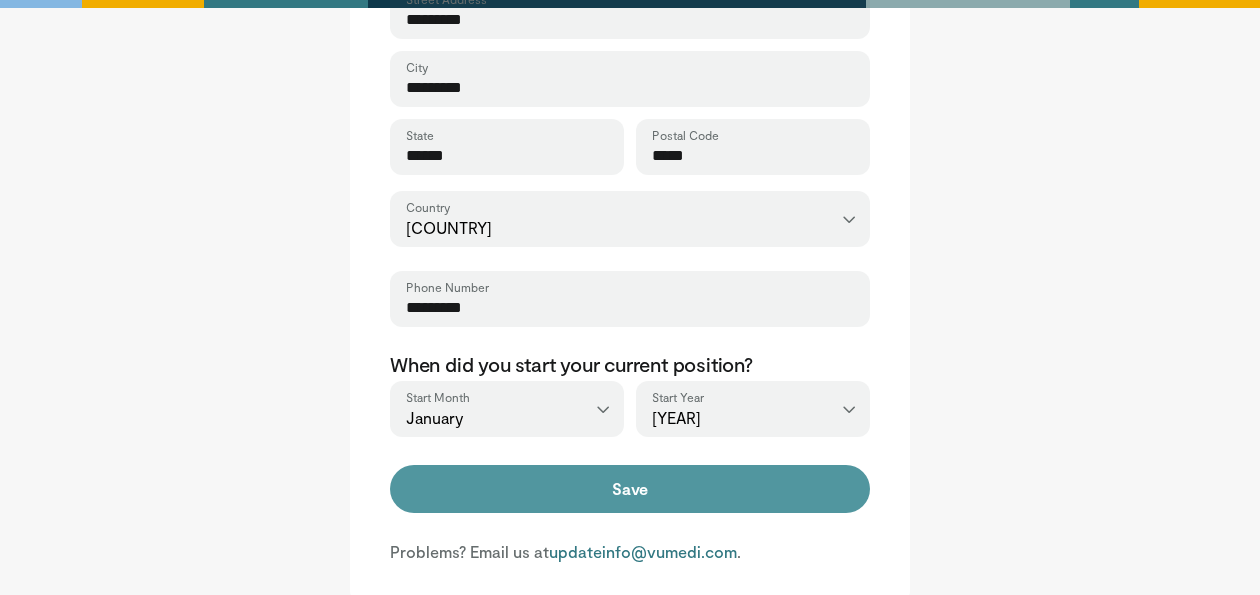 click on "Save" at bounding box center (630, 489) 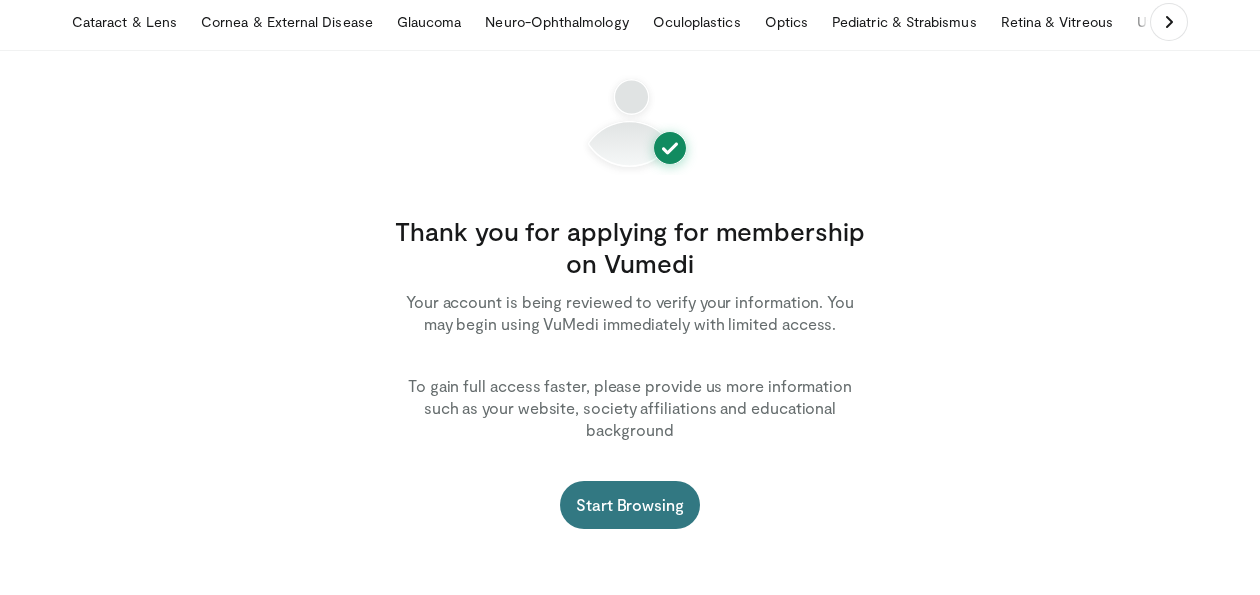 scroll, scrollTop: 0, scrollLeft: 0, axis: both 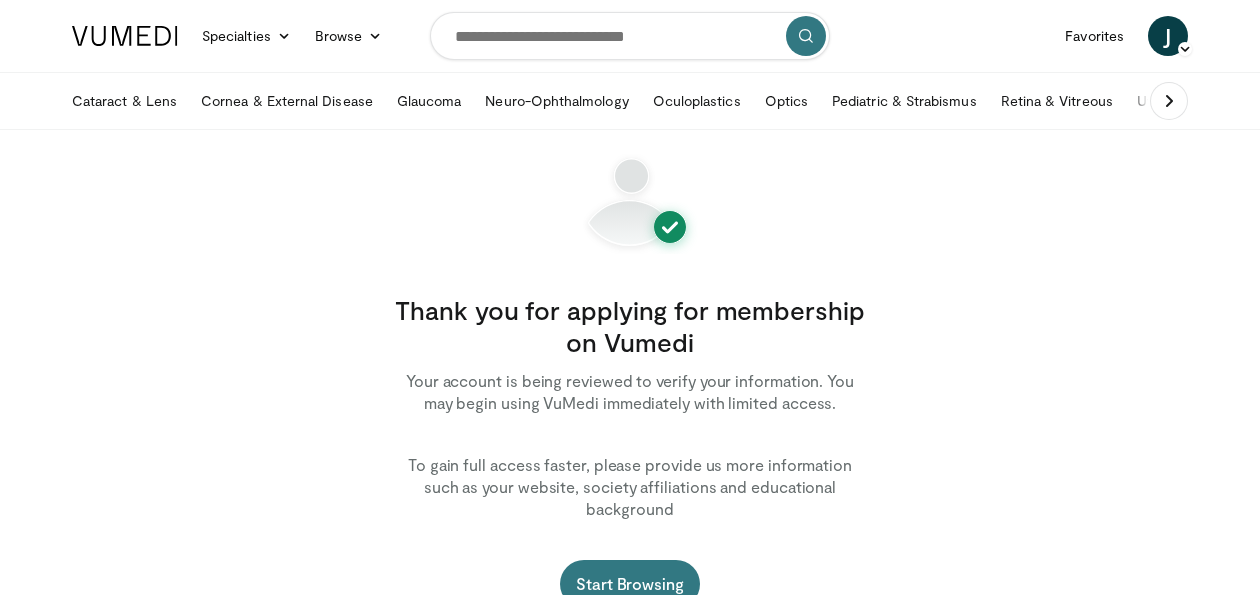 click at bounding box center (125, 36) 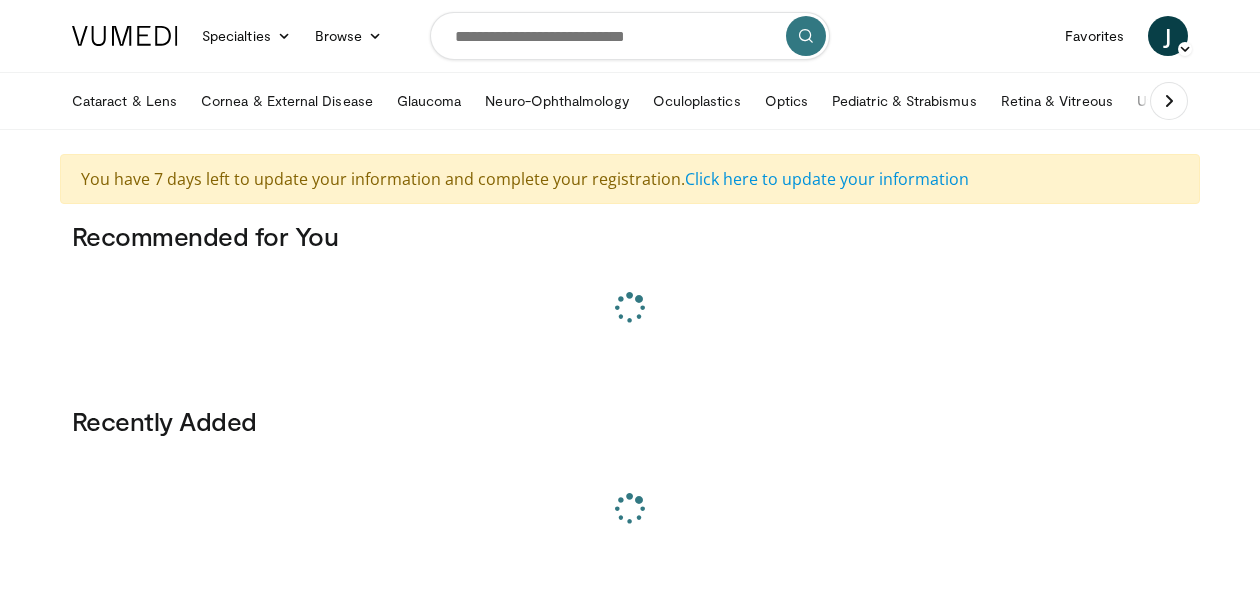 scroll, scrollTop: 0, scrollLeft: 0, axis: both 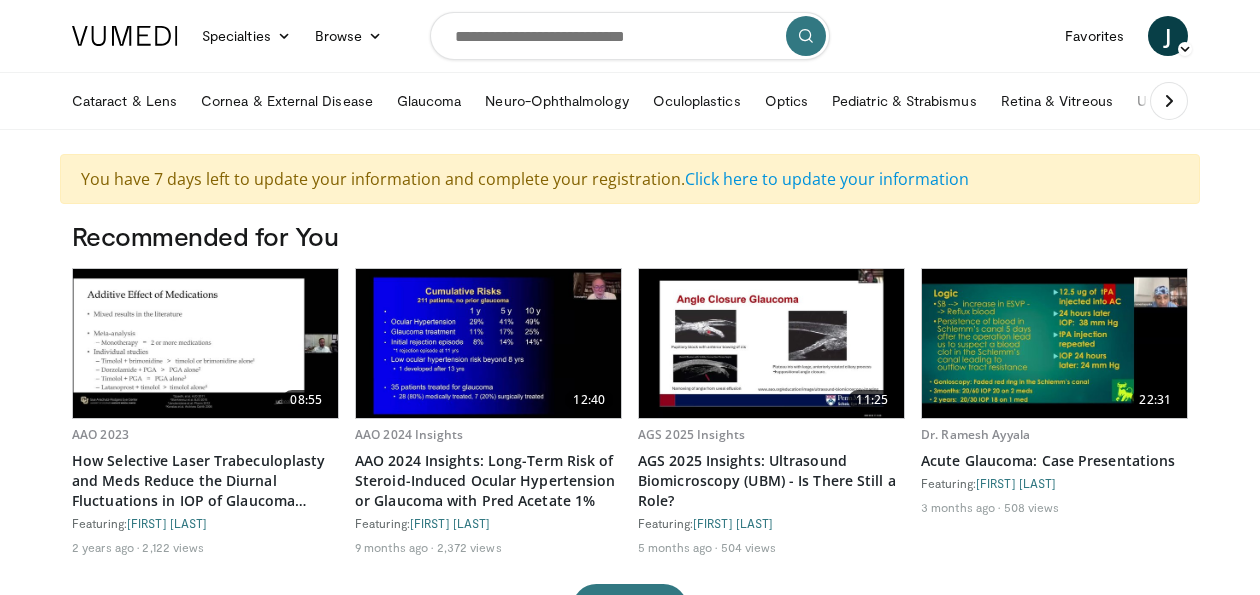 click at bounding box center (205, 343) 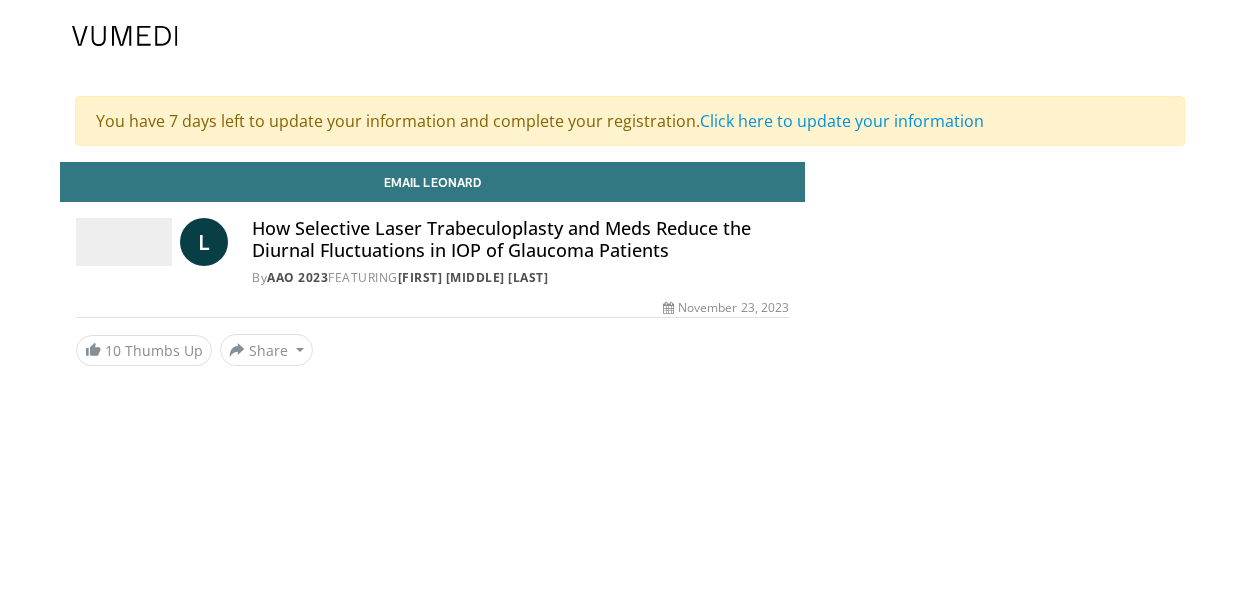 scroll, scrollTop: 0, scrollLeft: 0, axis: both 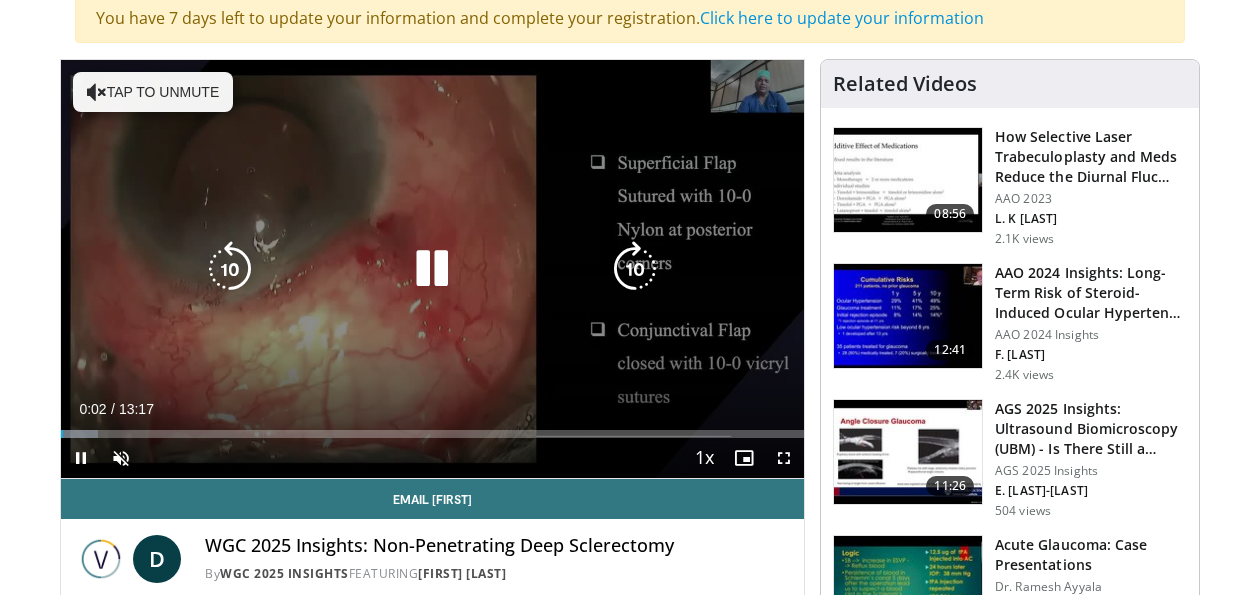 click on "Tap to unmute" at bounding box center (153, 92) 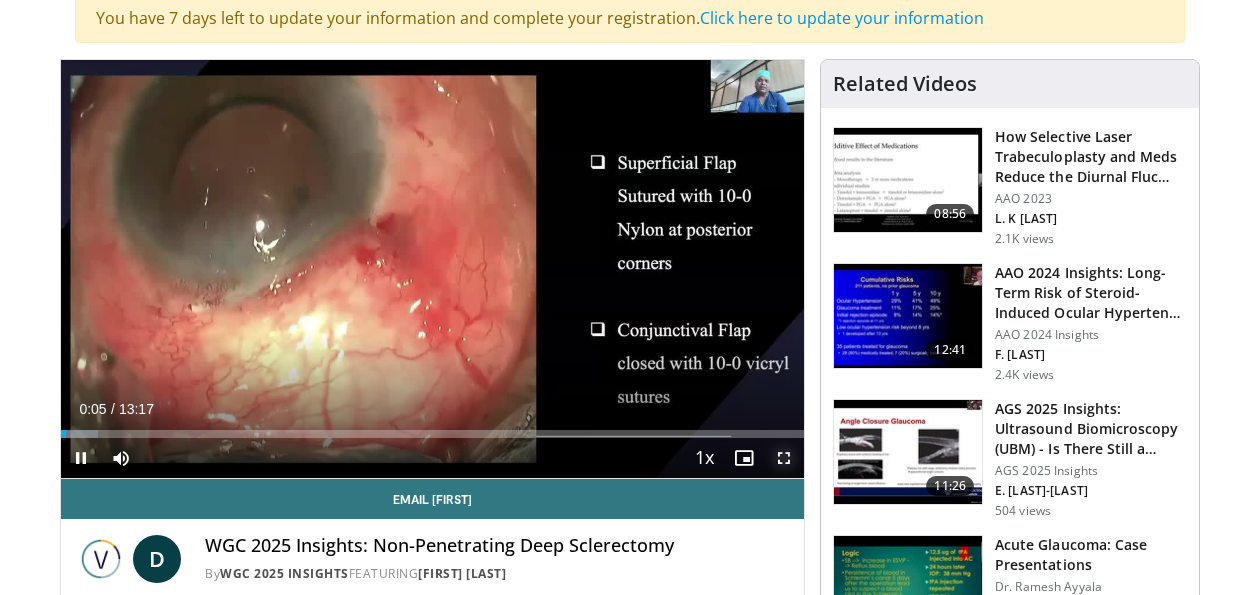 click at bounding box center [784, 458] 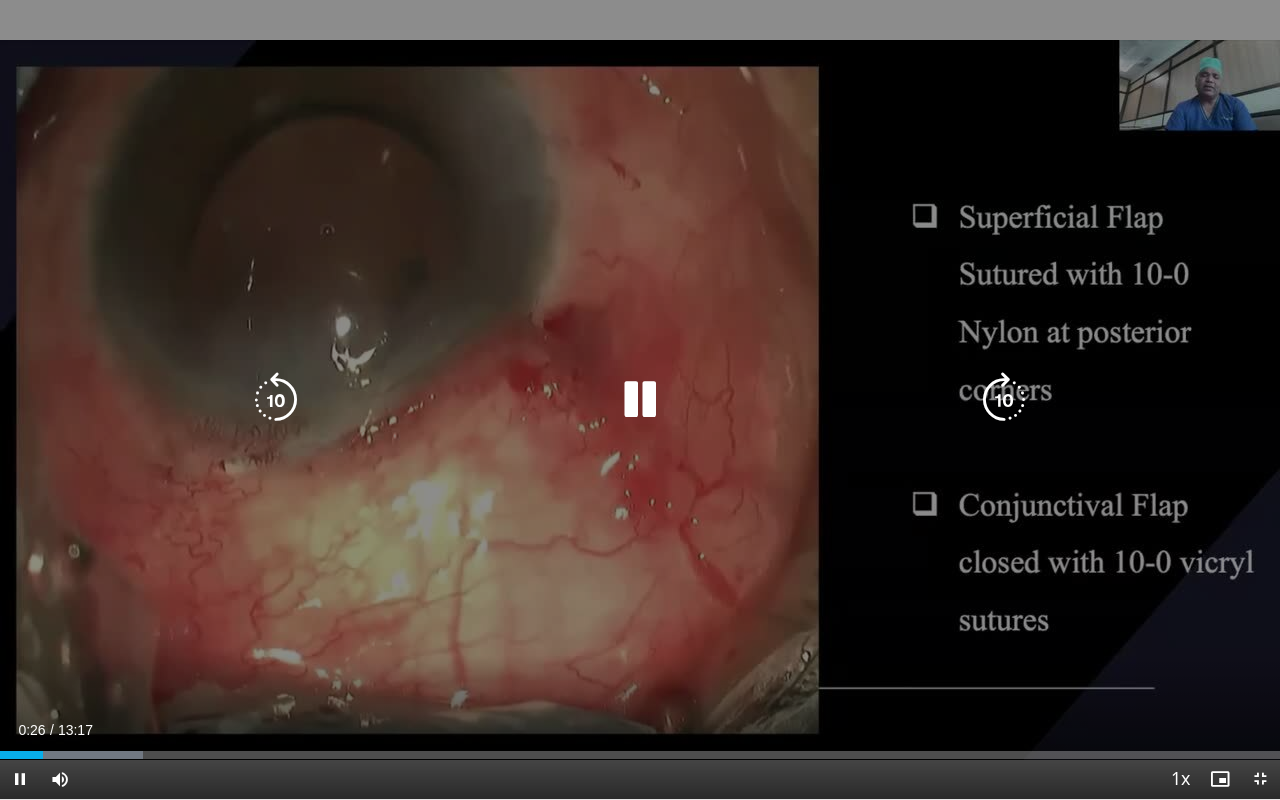 click on "10 seconds
Tap to unmute" at bounding box center [640, 399] 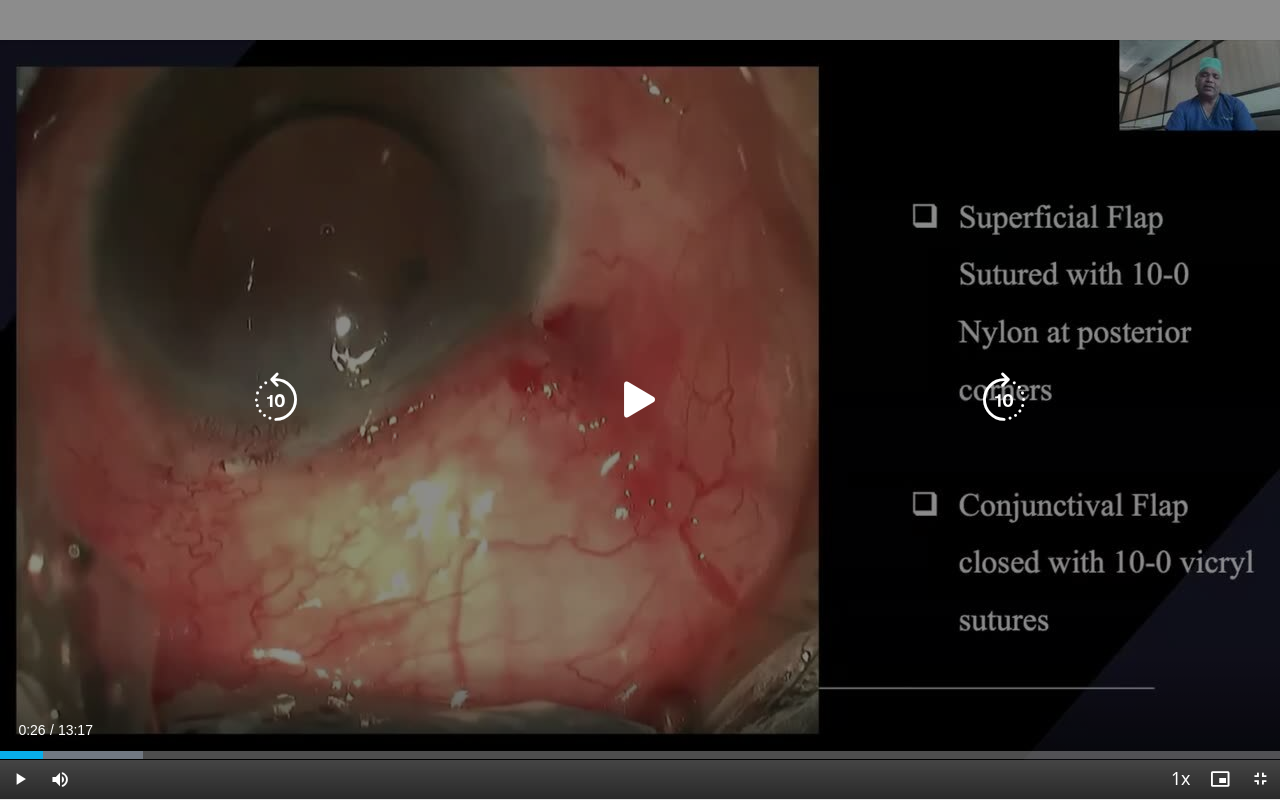click on "10 seconds
Tap to unmute" at bounding box center (640, 399) 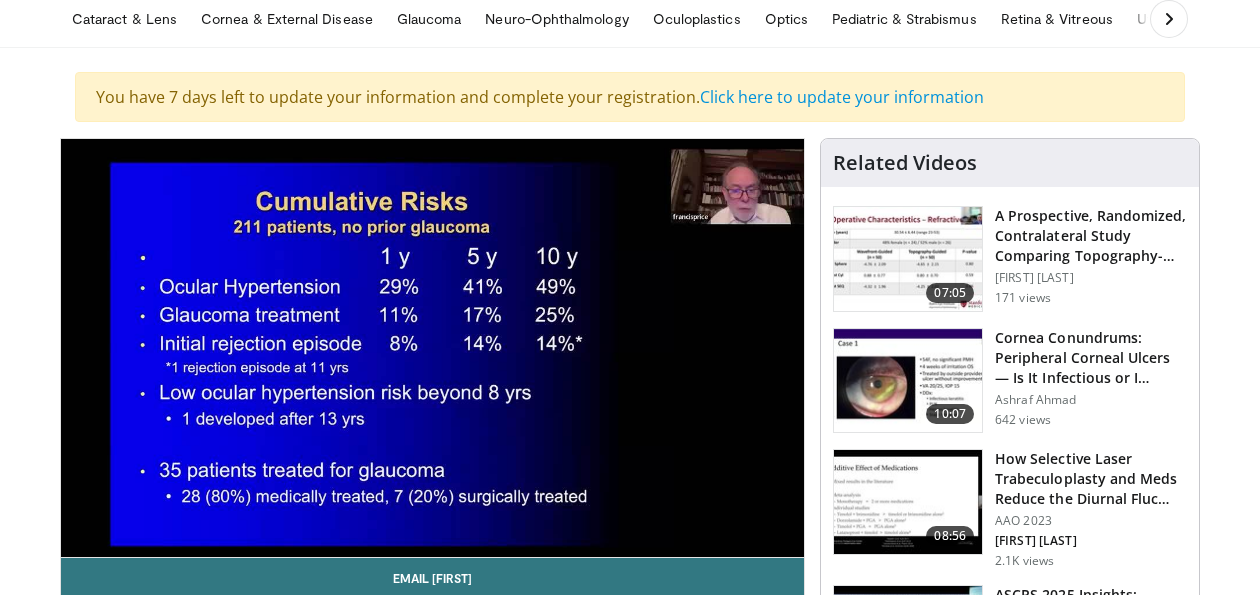 scroll, scrollTop: 0, scrollLeft: 0, axis: both 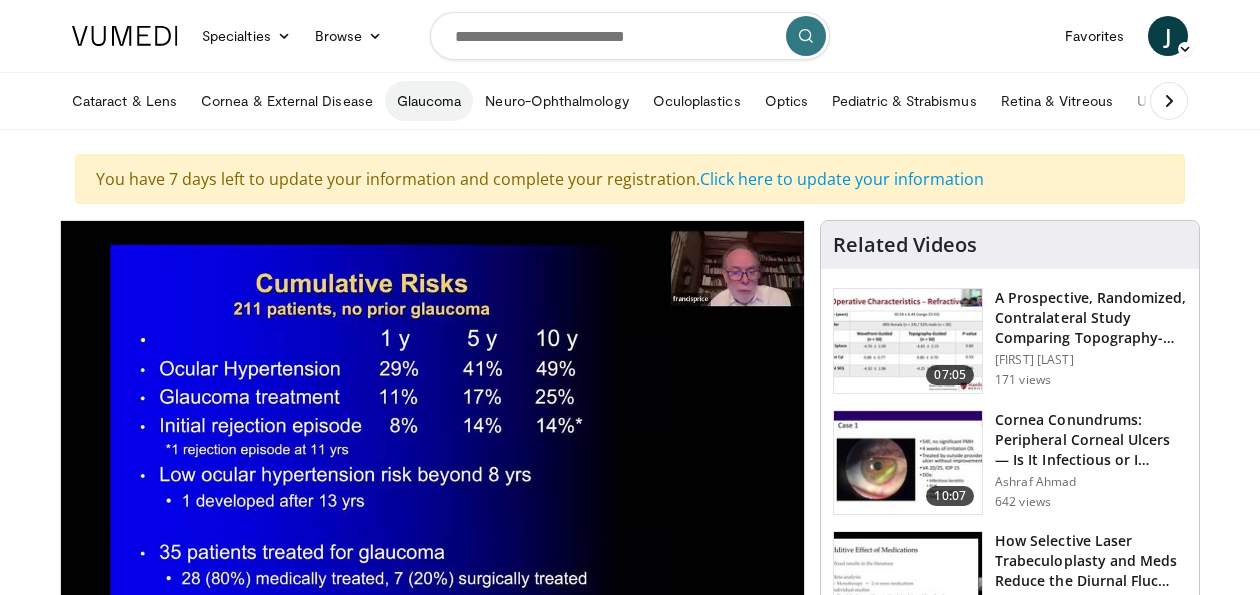 click on "Glaucoma" at bounding box center (429, 101) 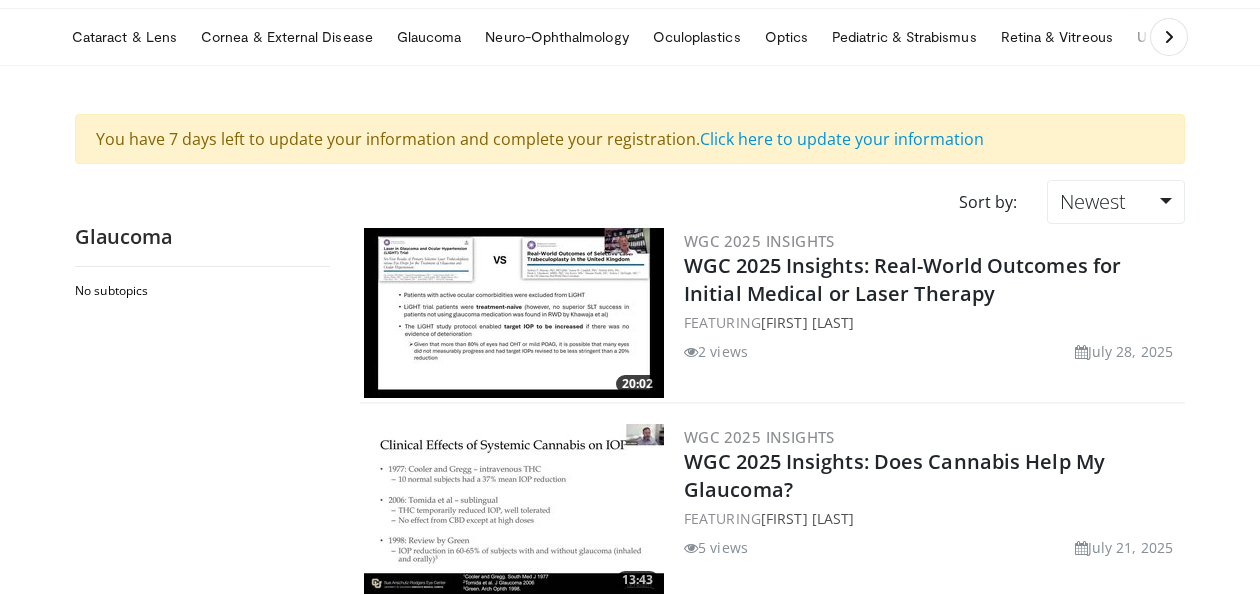 scroll, scrollTop: 74, scrollLeft: 0, axis: vertical 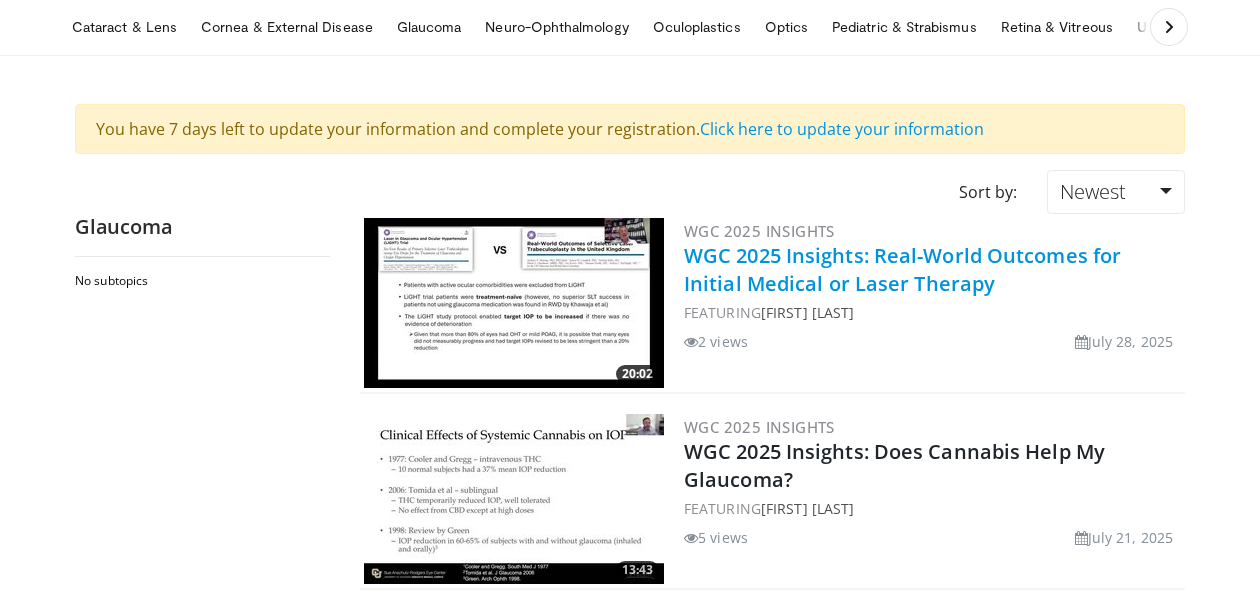 click on "WGC 2025 Insights: Real-World Outcomes for Initial Medical or Laser Therapy" at bounding box center (902, 269) 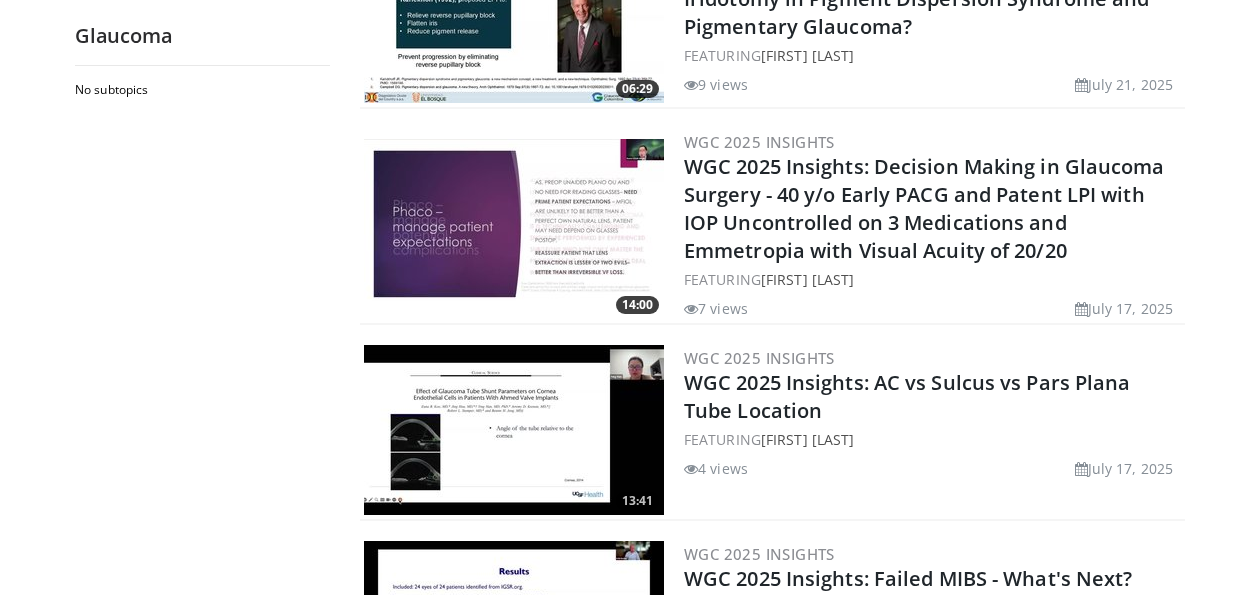 scroll, scrollTop: 768, scrollLeft: 0, axis: vertical 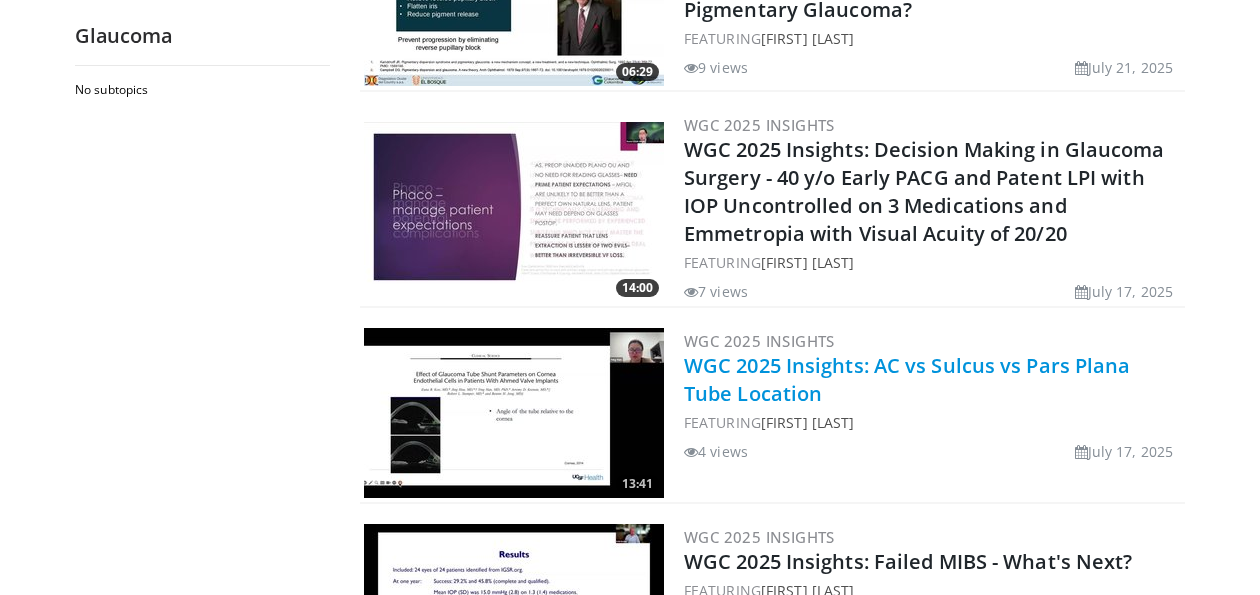 click on "WGC 2025 Insights: AC vs Sulcus vs Pars Plana Tube Location" at bounding box center (907, 379) 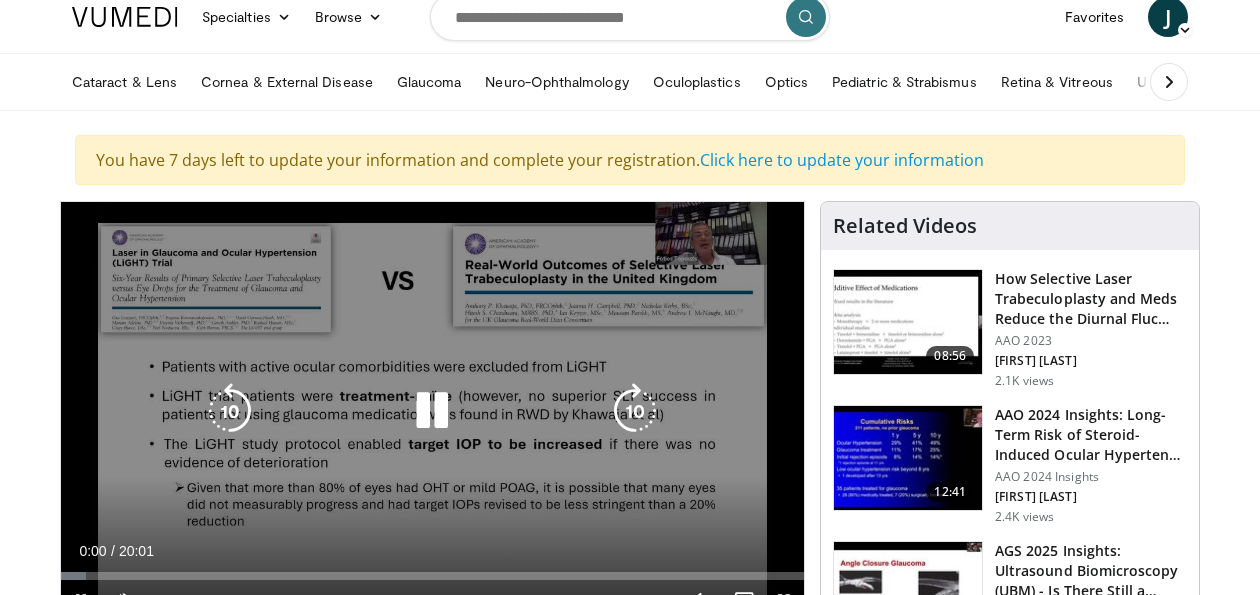 scroll, scrollTop: 29, scrollLeft: 0, axis: vertical 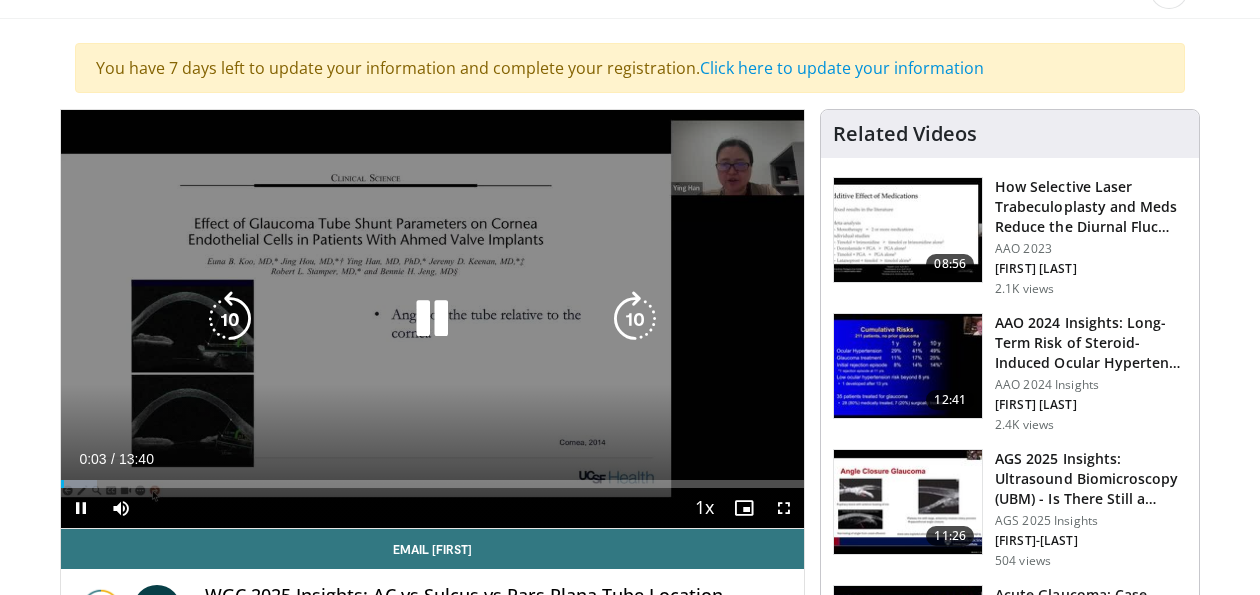 click on "10 seconds
Tap to unmute" at bounding box center (432, 319) 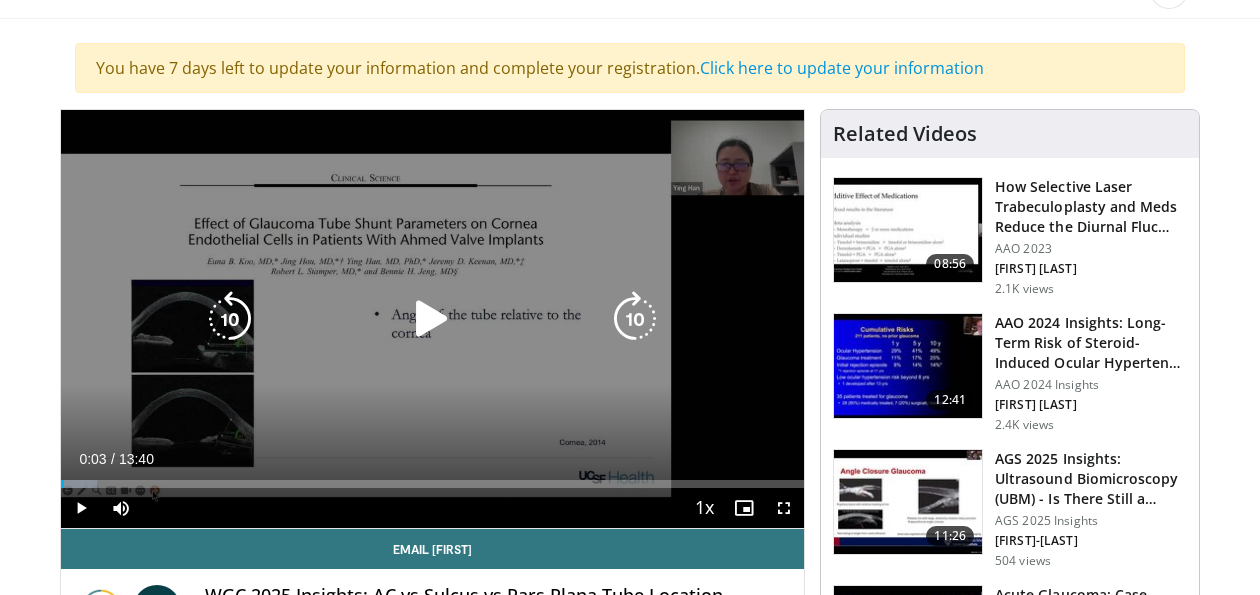 click on "10 seconds
Tap to unmute" at bounding box center [432, 319] 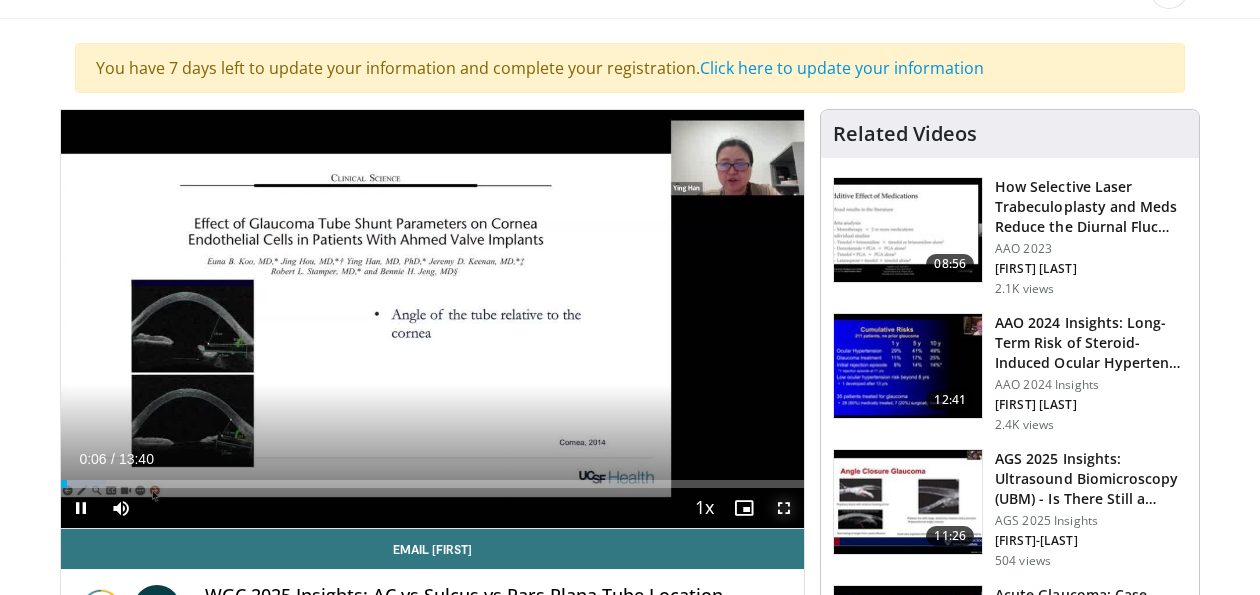 click at bounding box center (784, 508) 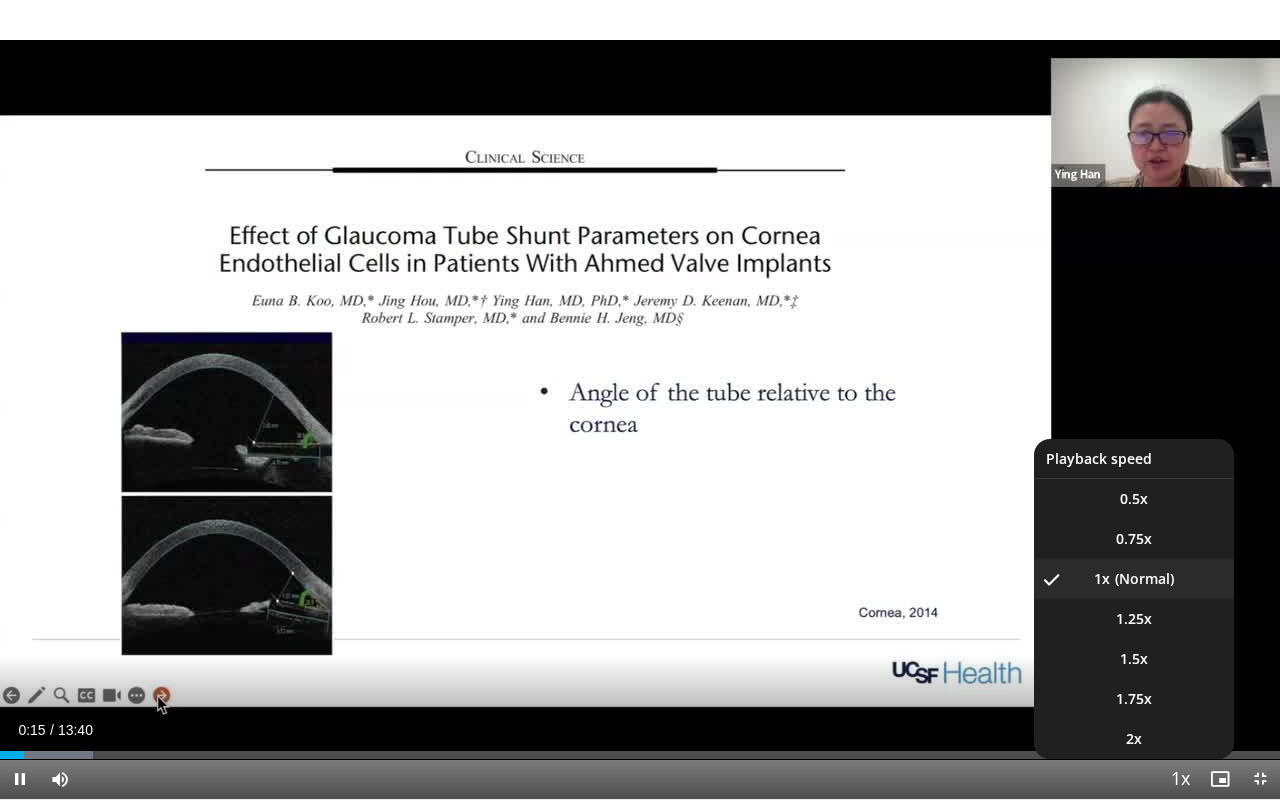 click at bounding box center (1180, 780) 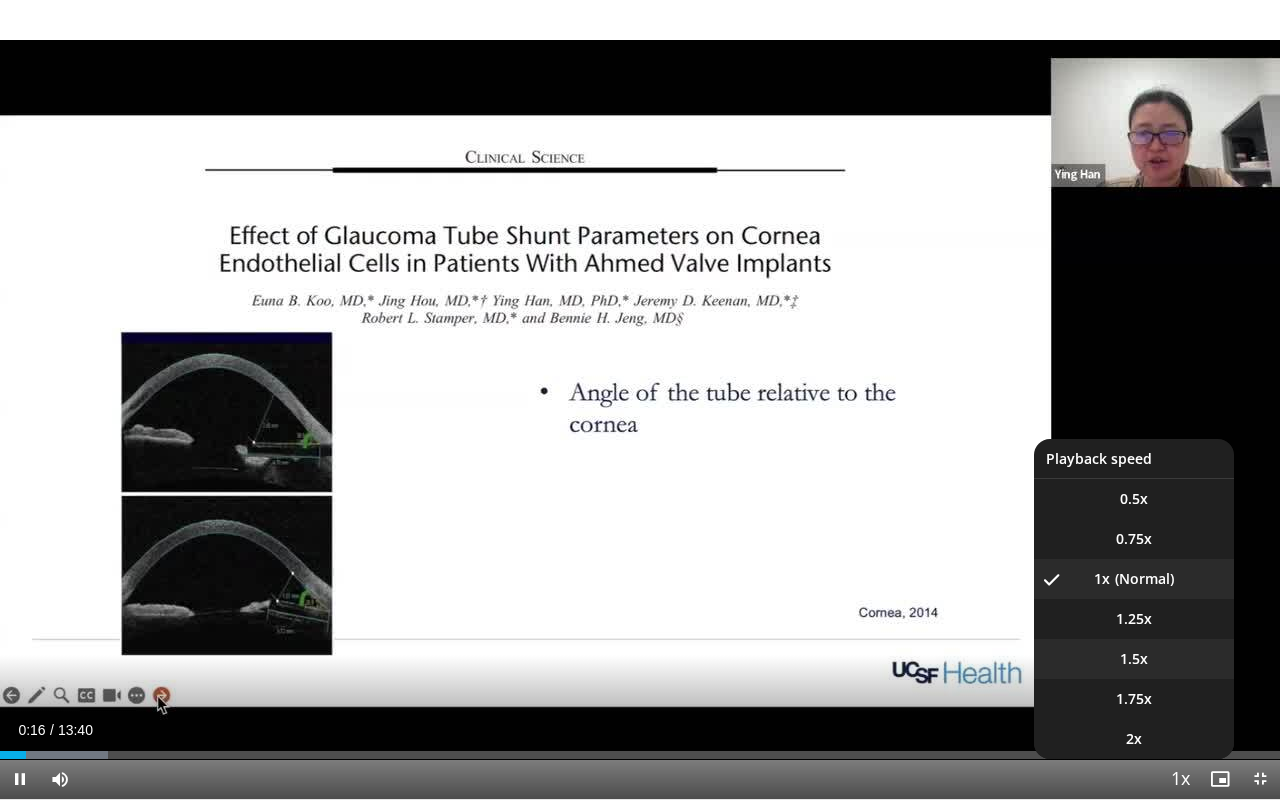 click on "1.5x" at bounding box center [1134, 659] 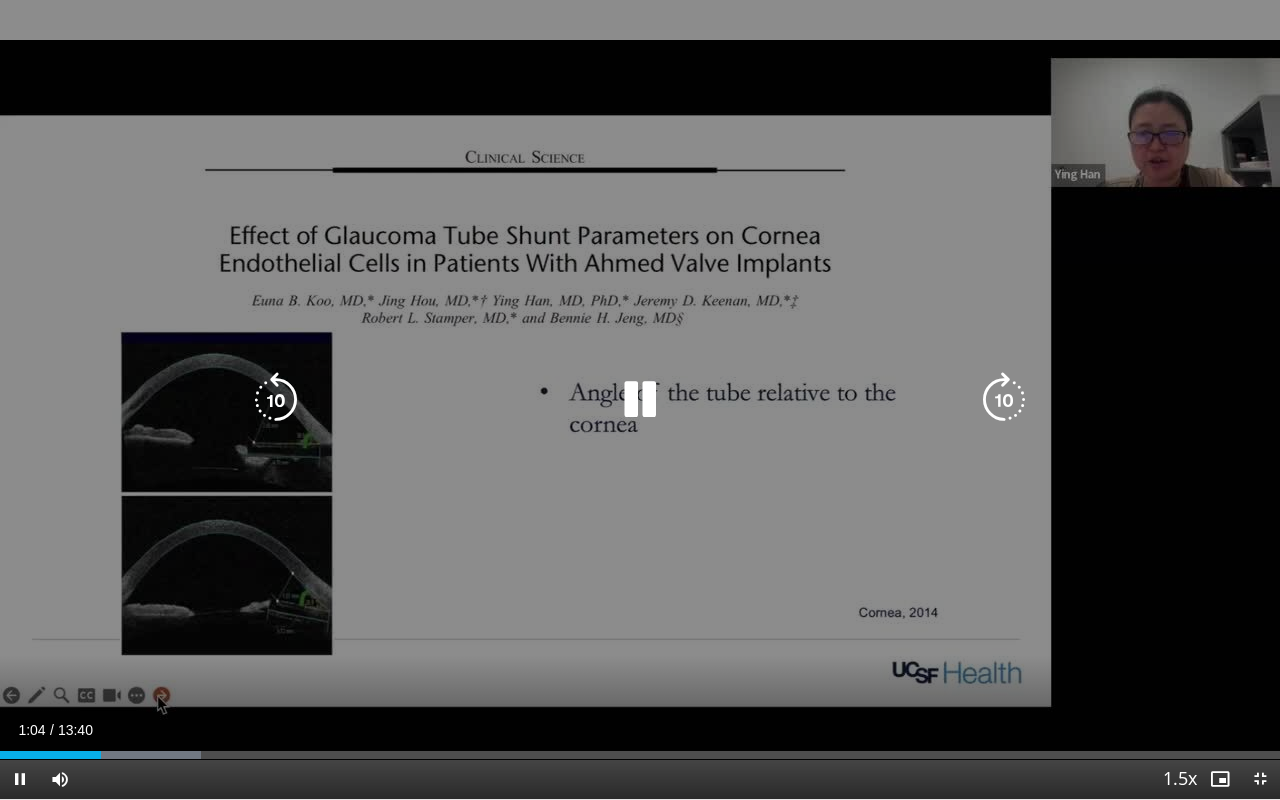 click on "10 seconds
Tap to unmute" at bounding box center [640, 399] 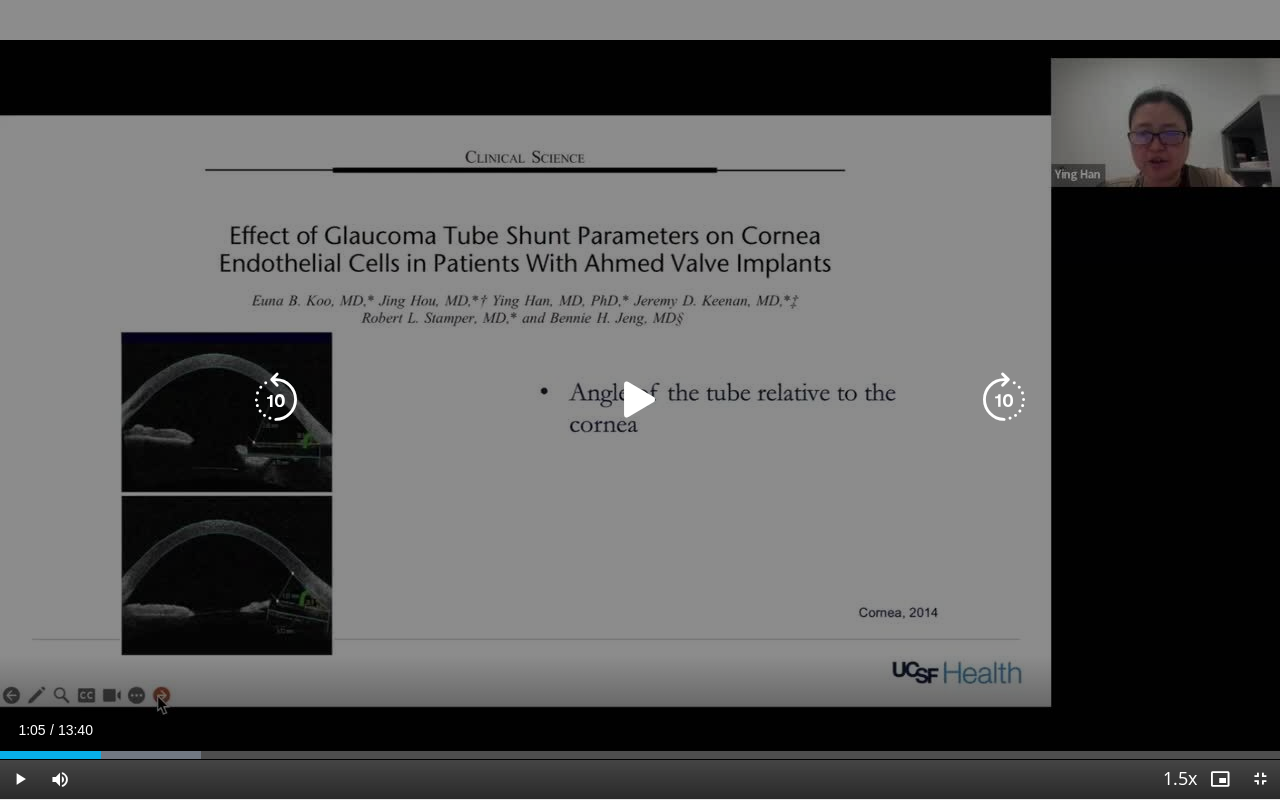 click on "10 seconds
Tap to unmute" at bounding box center [640, 399] 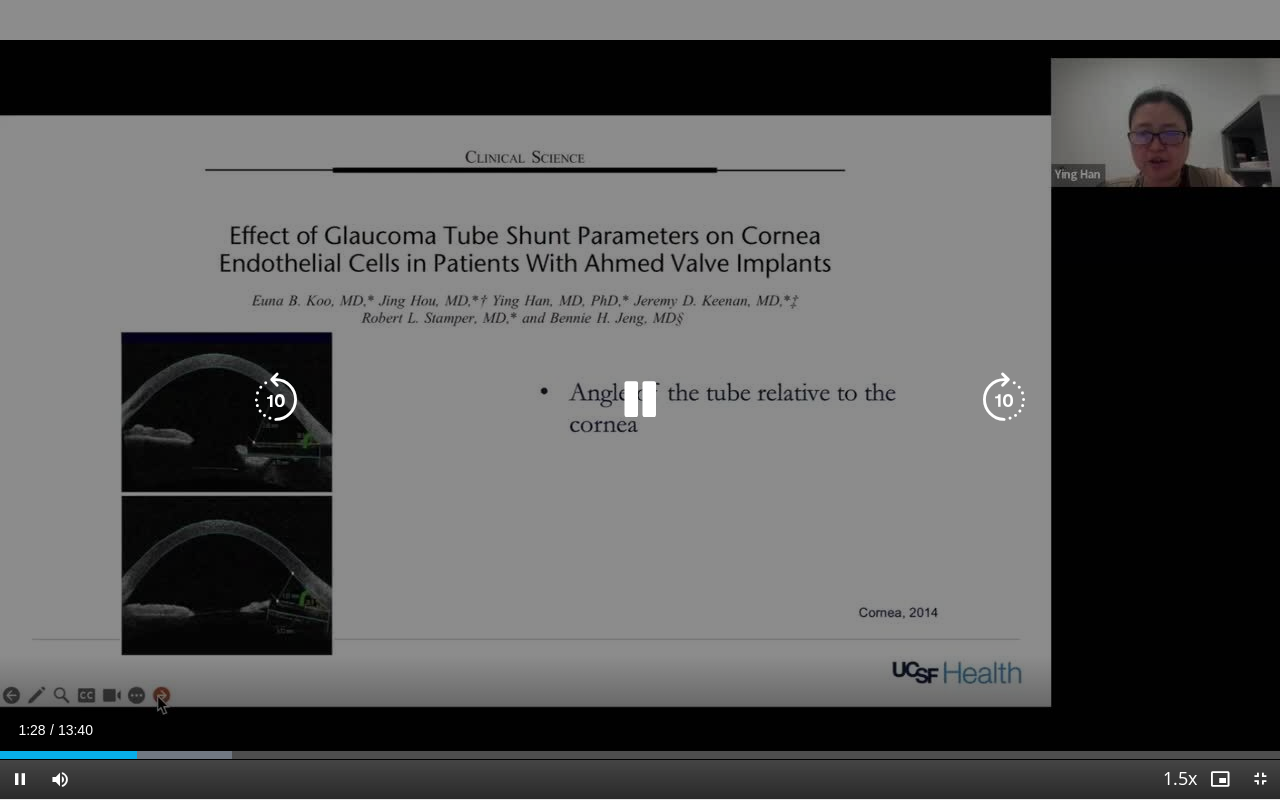 click at bounding box center [640, 400] 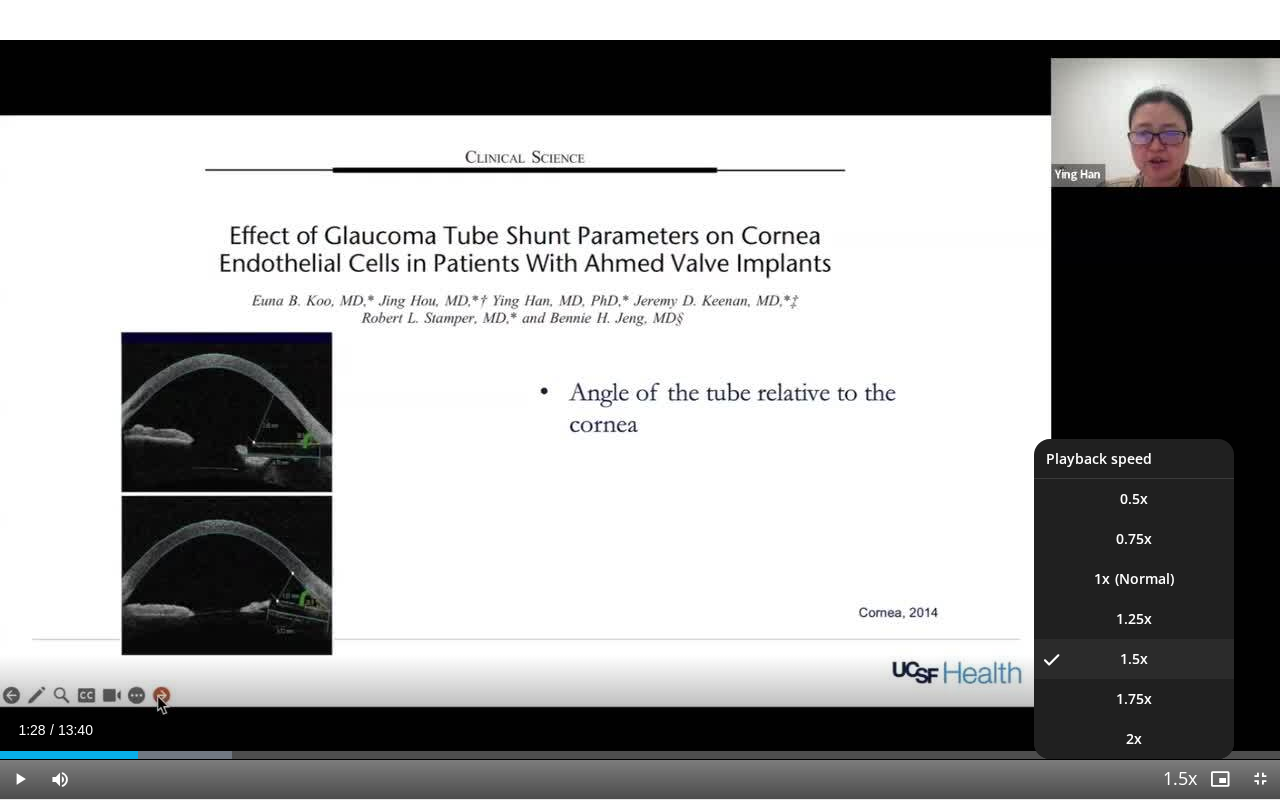 click at bounding box center (1180, 780) 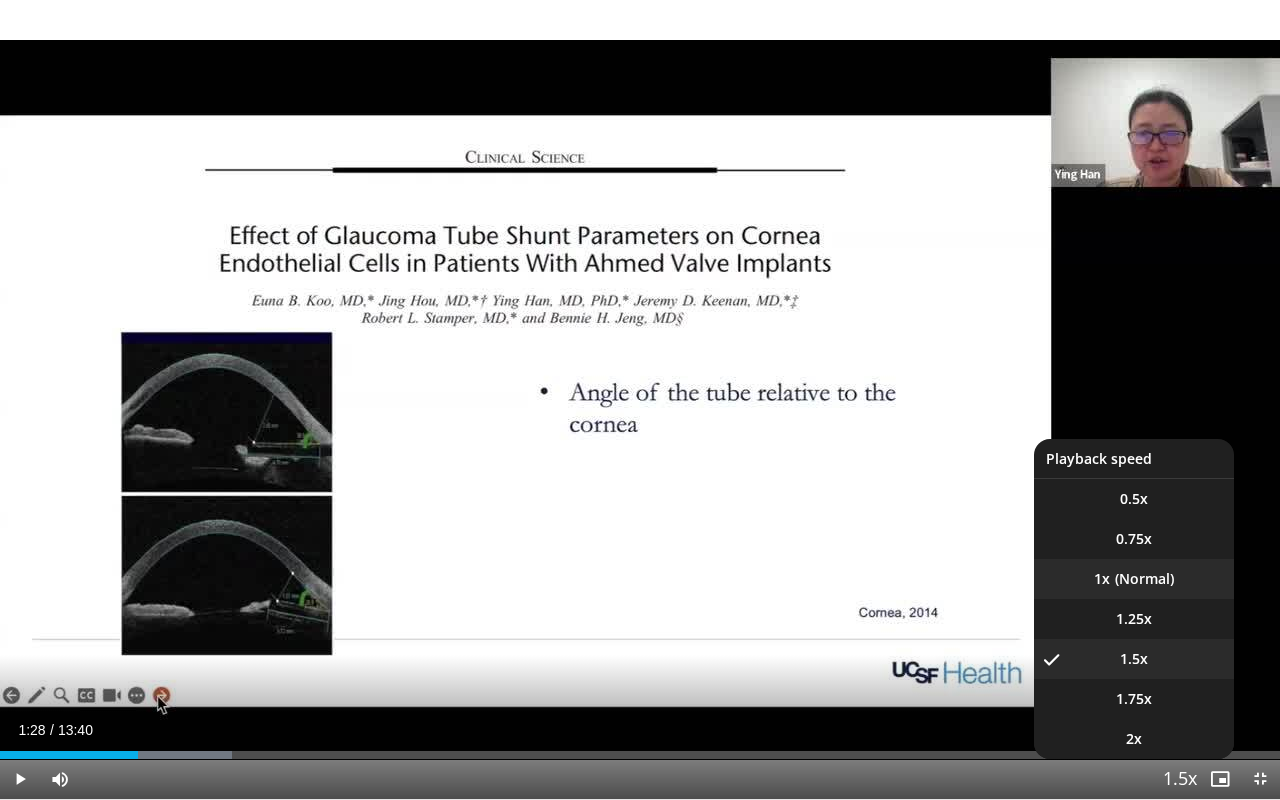 click on "1x" at bounding box center (1134, 579) 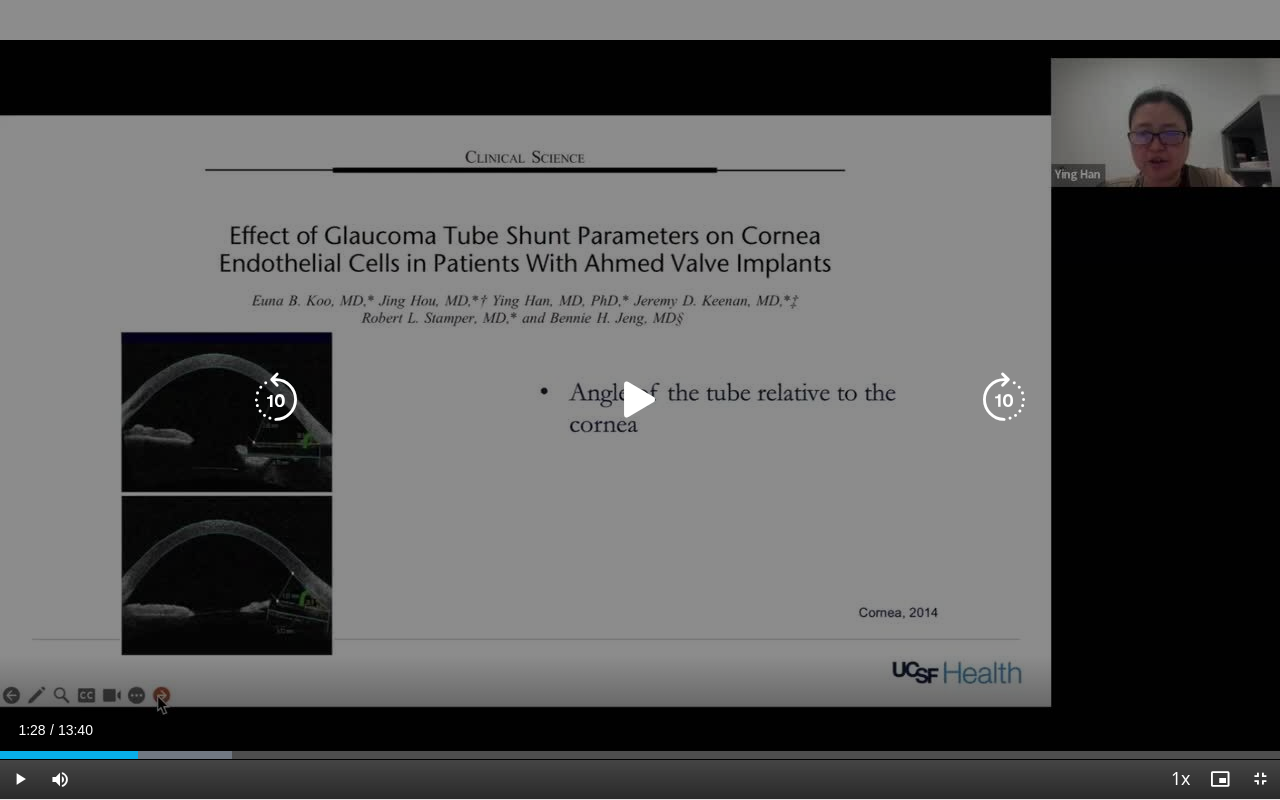click on "10 seconds
Tap to unmute" at bounding box center (640, 399) 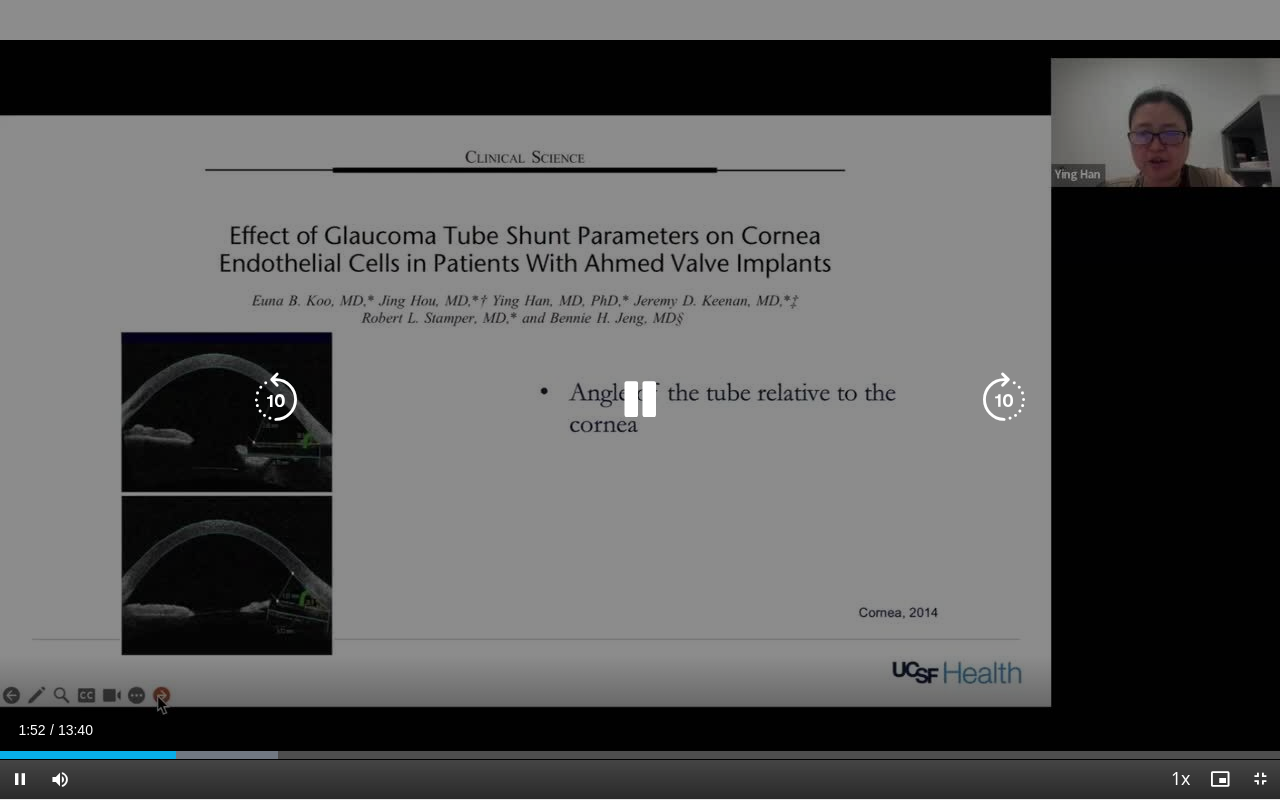 click at bounding box center [640, 400] 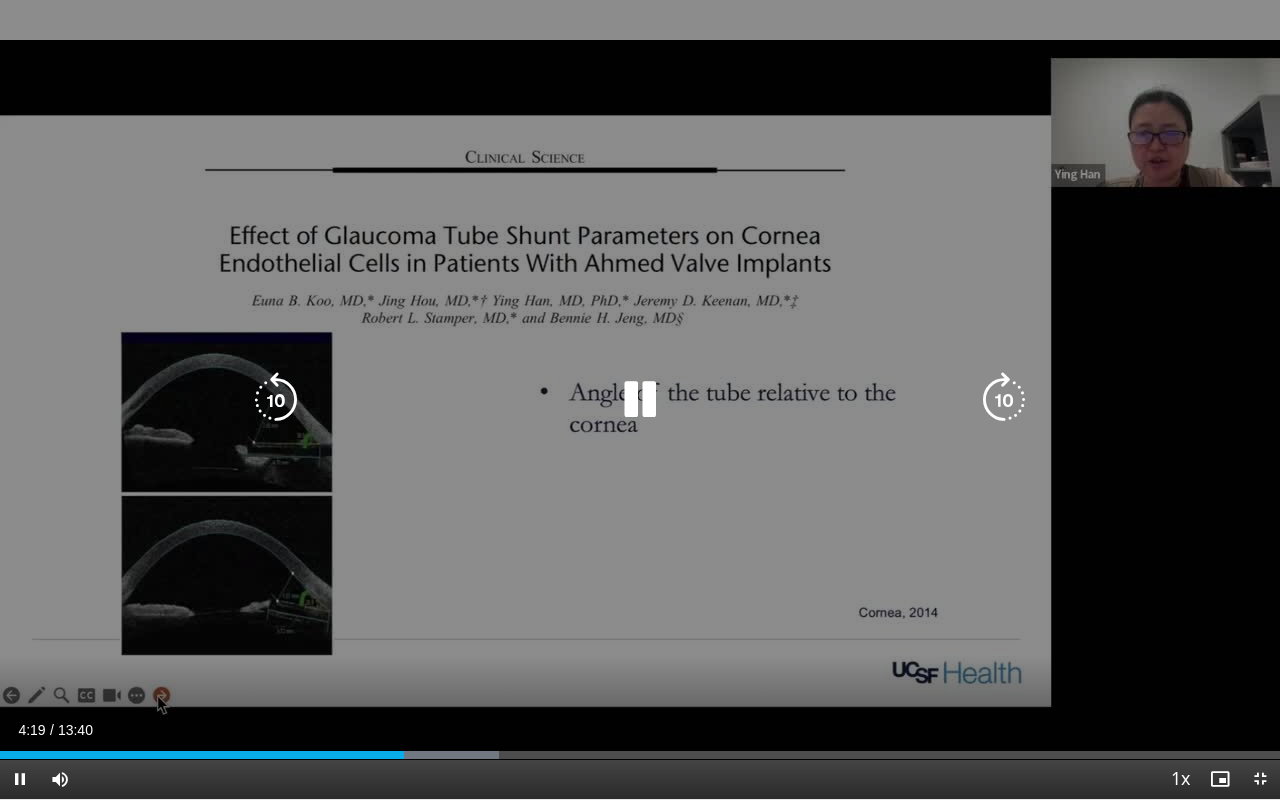 click at bounding box center (640, 400) 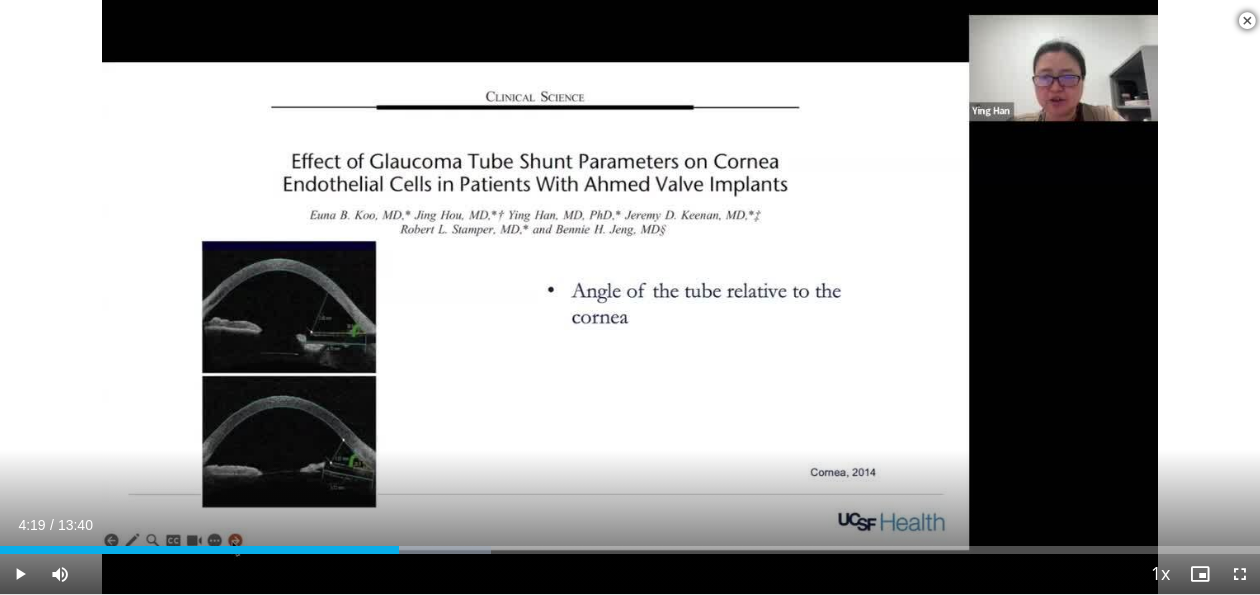scroll, scrollTop: 949, scrollLeft: 0, axis: vertical 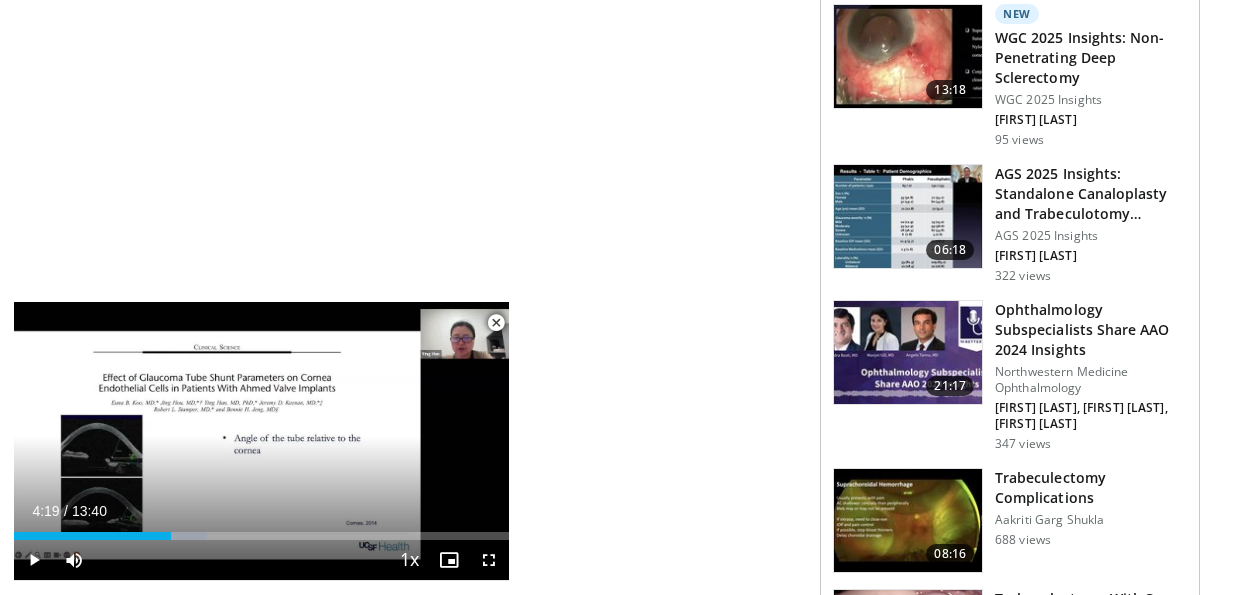 click at bounding box center [908, 353] 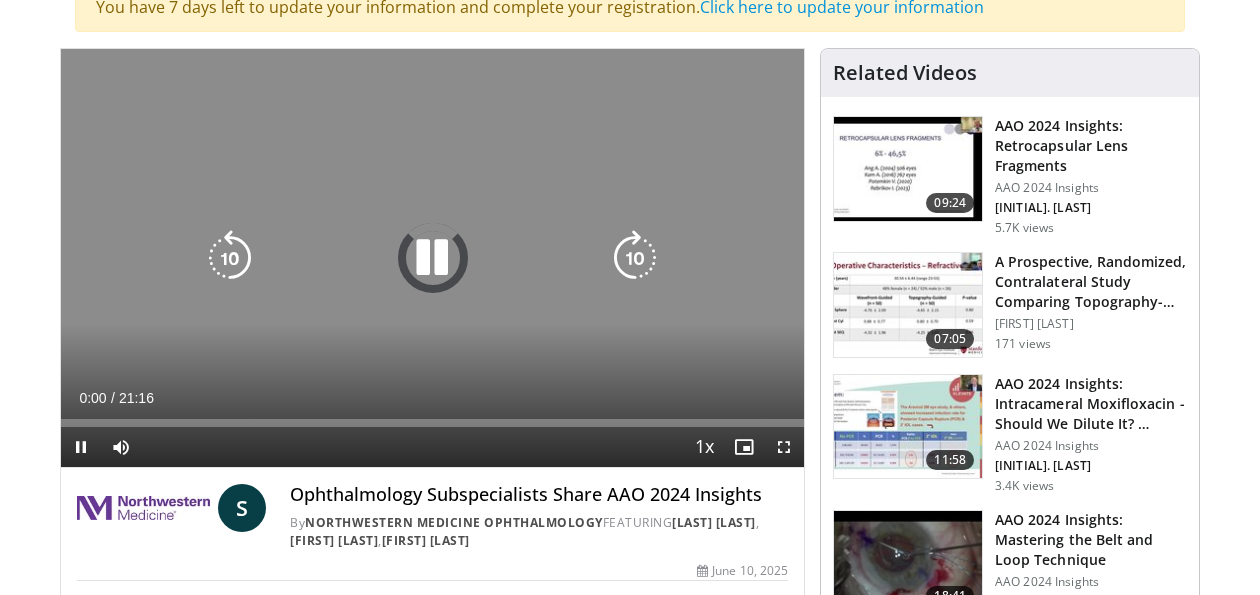 scroll, scrollTop: 177, scrollLeft: 0, axis: vertical 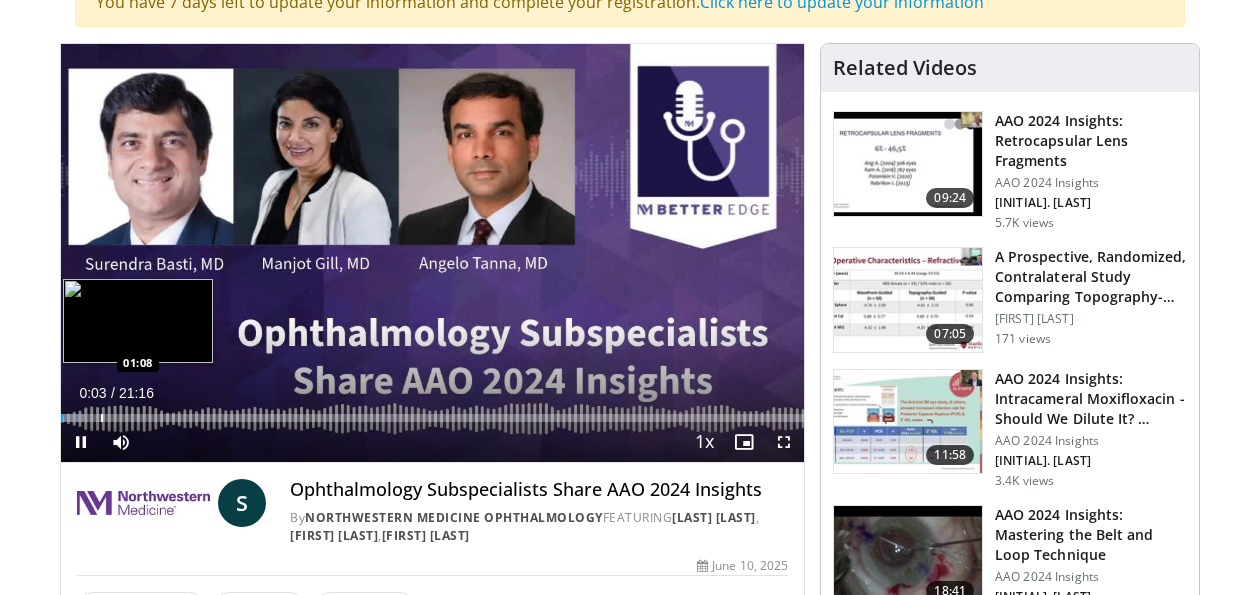 click on "Loaded :  3.10% 00:03 01:08" at bounding box center [432, 412] 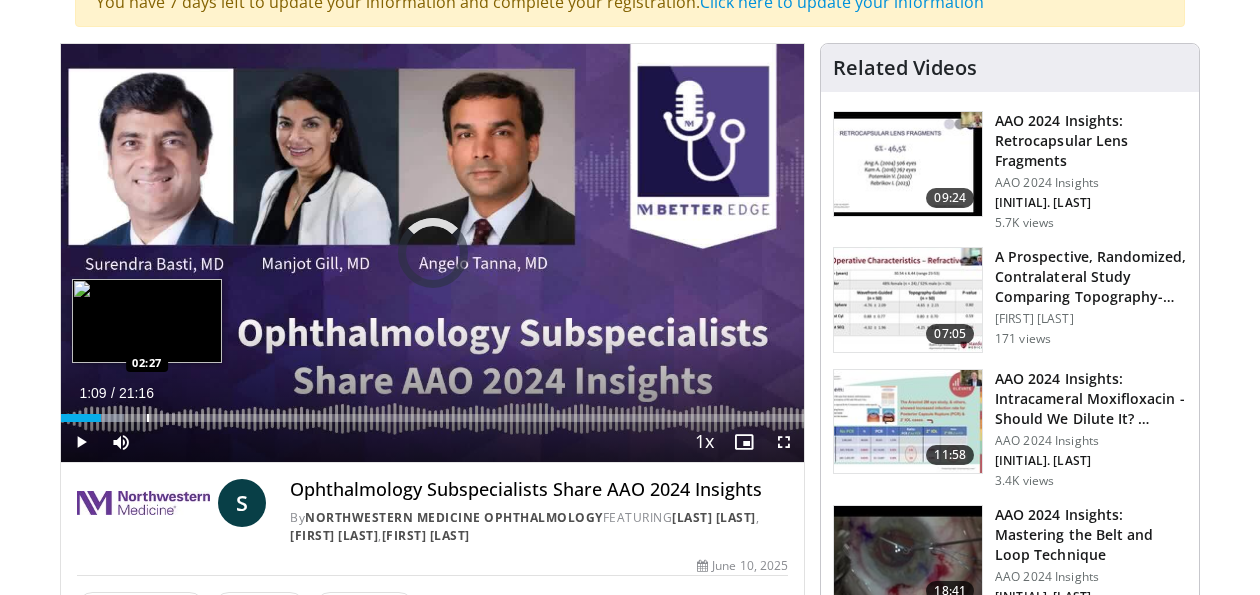 click on "Loaded :  8.54% 01:09 02:27" at bounding box center [432, 412] 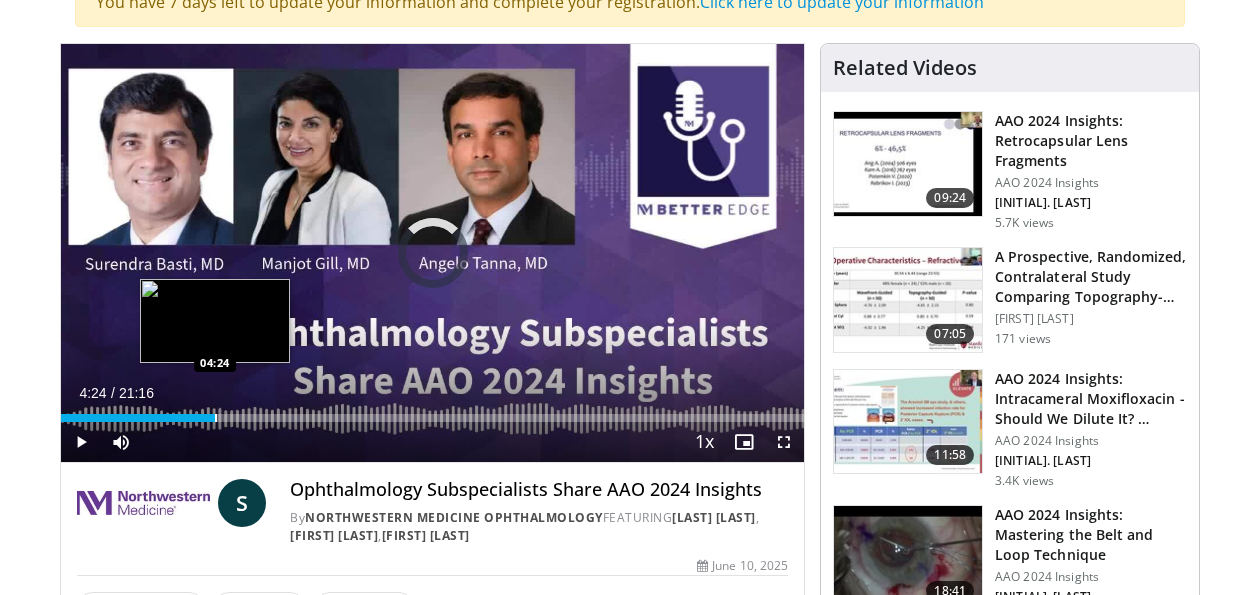 click on "Loaded :  11.65% 04:24 04:24" at bounding box center [432, 412] 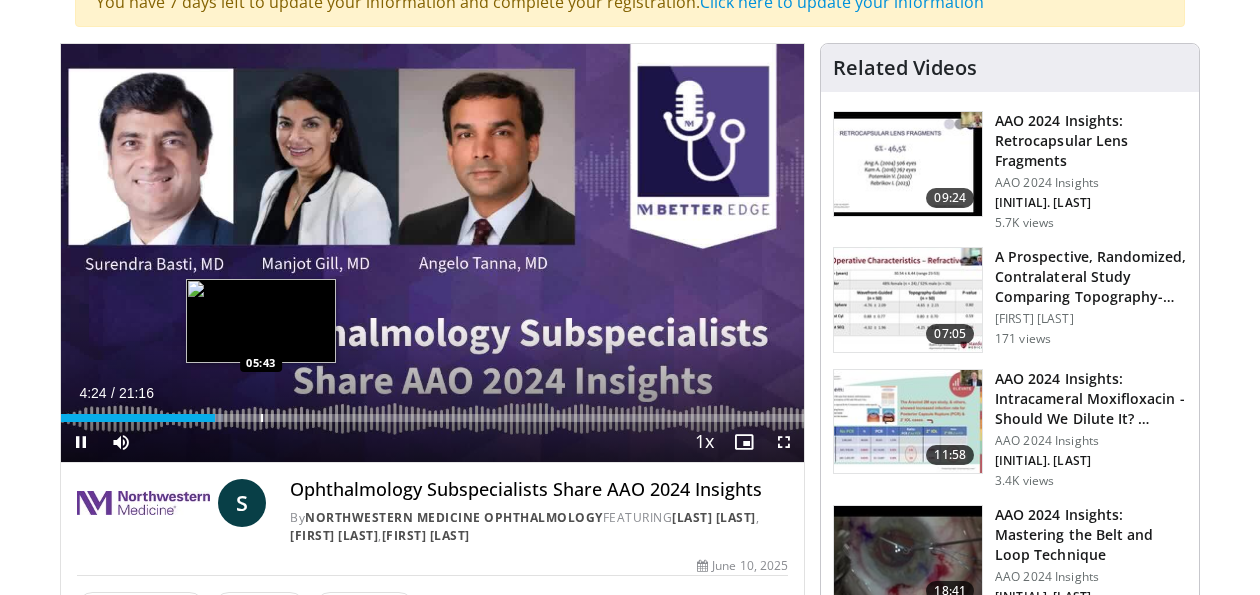 click on "Loaded :  21.75% 04:24 05:43" at bounding box center [432, 412] 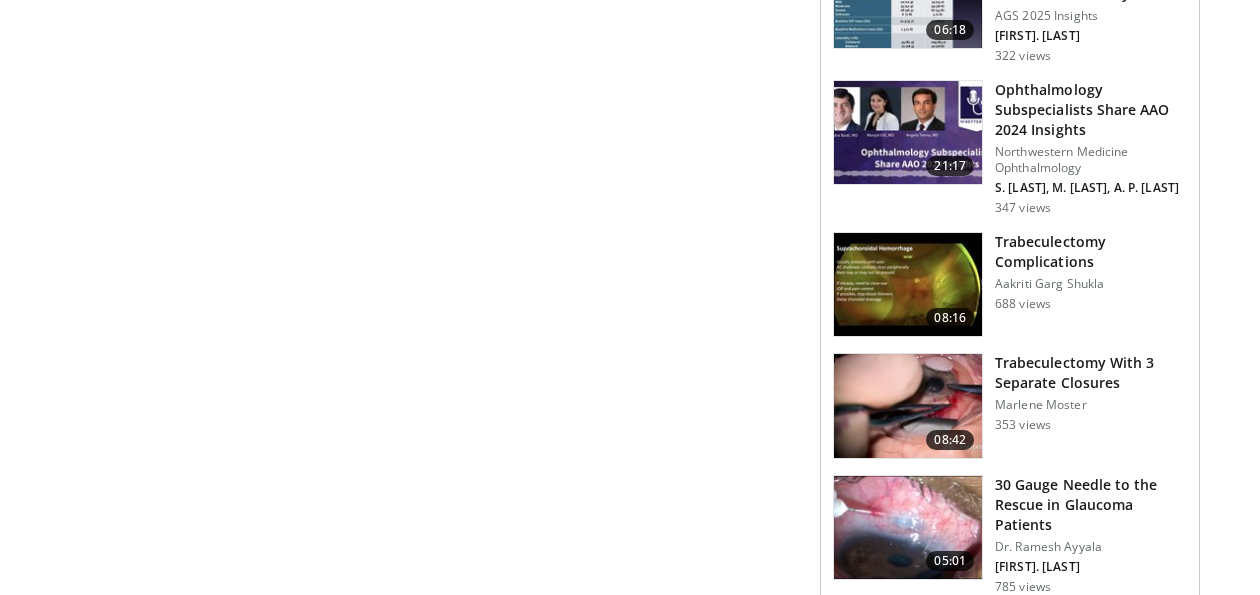 scroll, scrollTop: 1169, scrollLeft: 0, axis: vertical 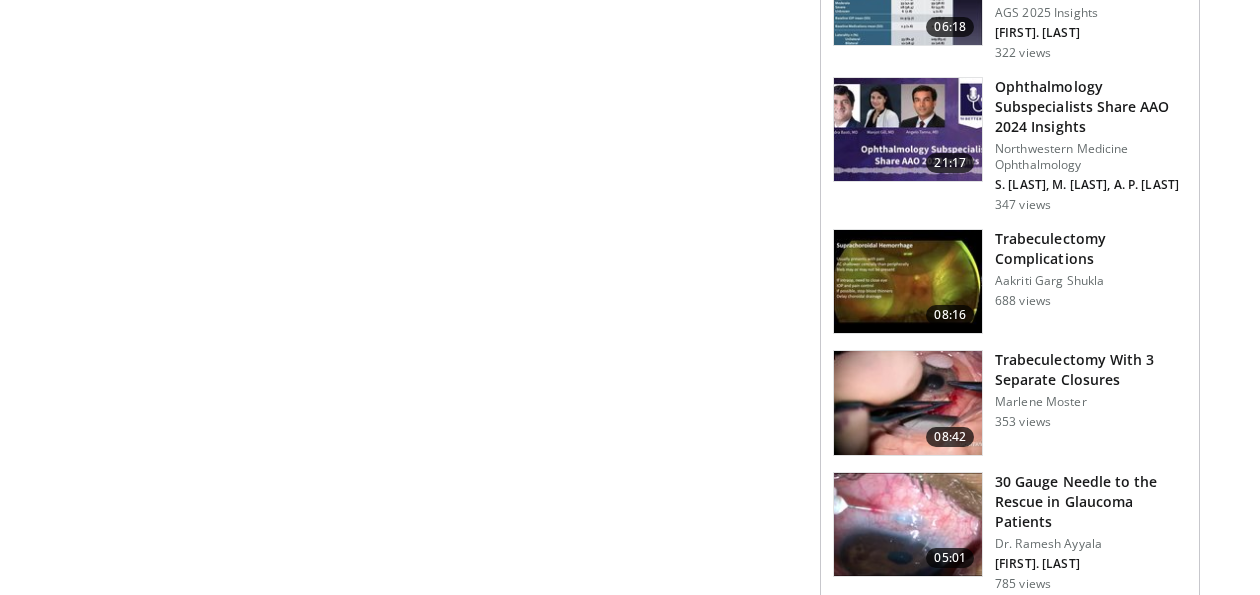 click at bounding box center [908, 403] 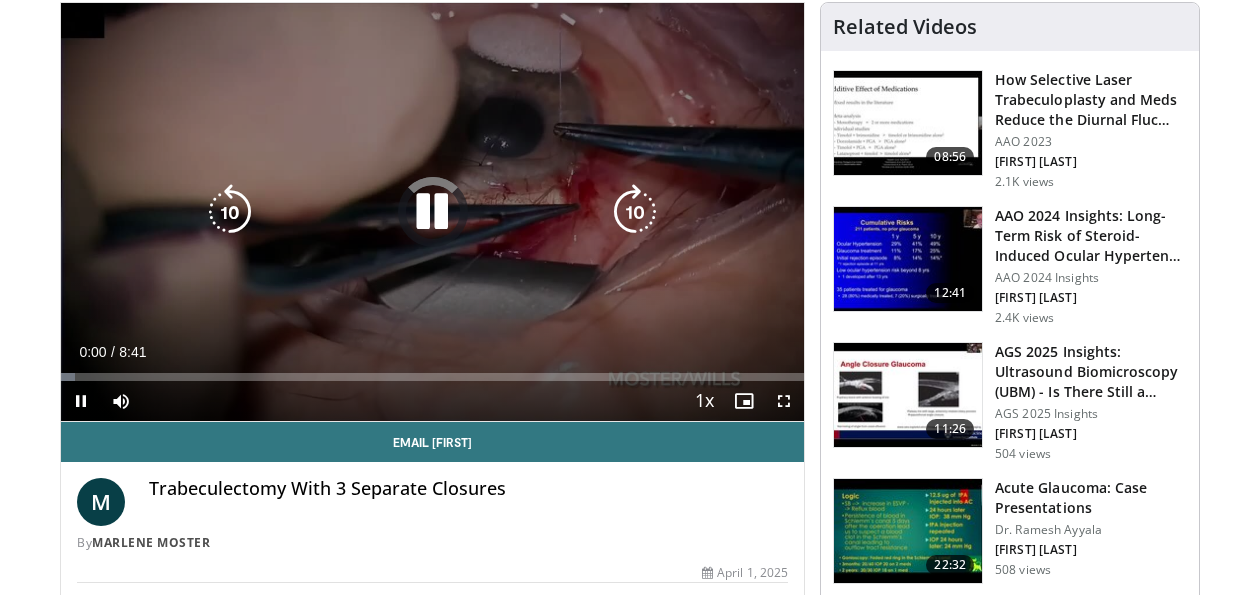 scroll, scrollTop: 222, scrollLeft: 0, axis: vertical 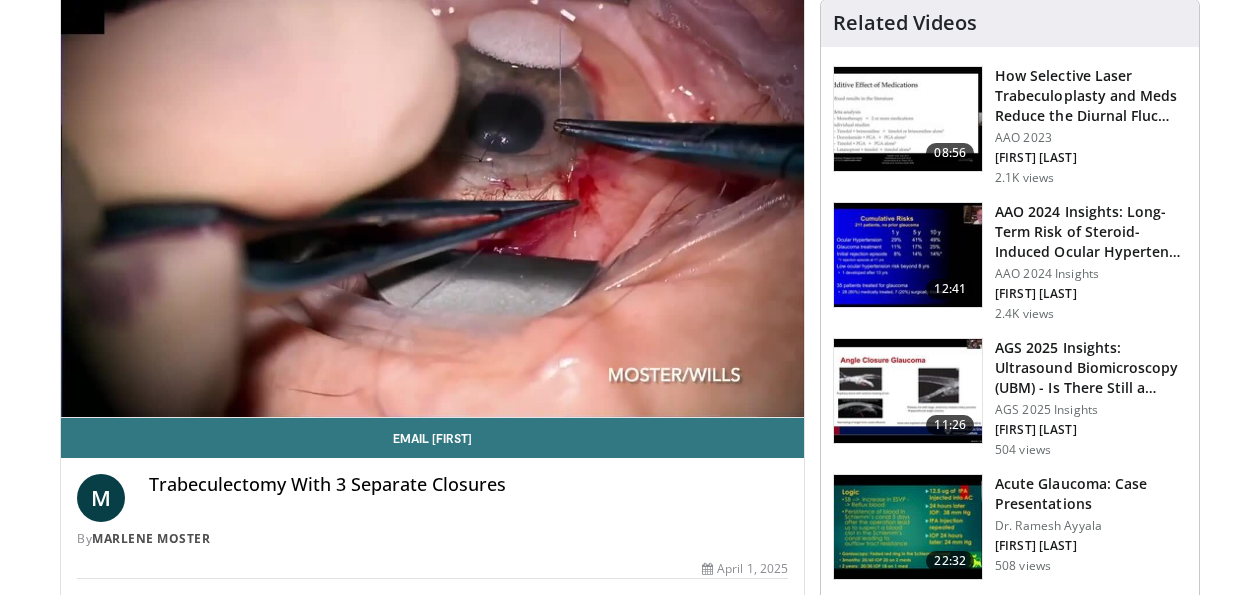 click on "**********" at bounding box center (432, 208) 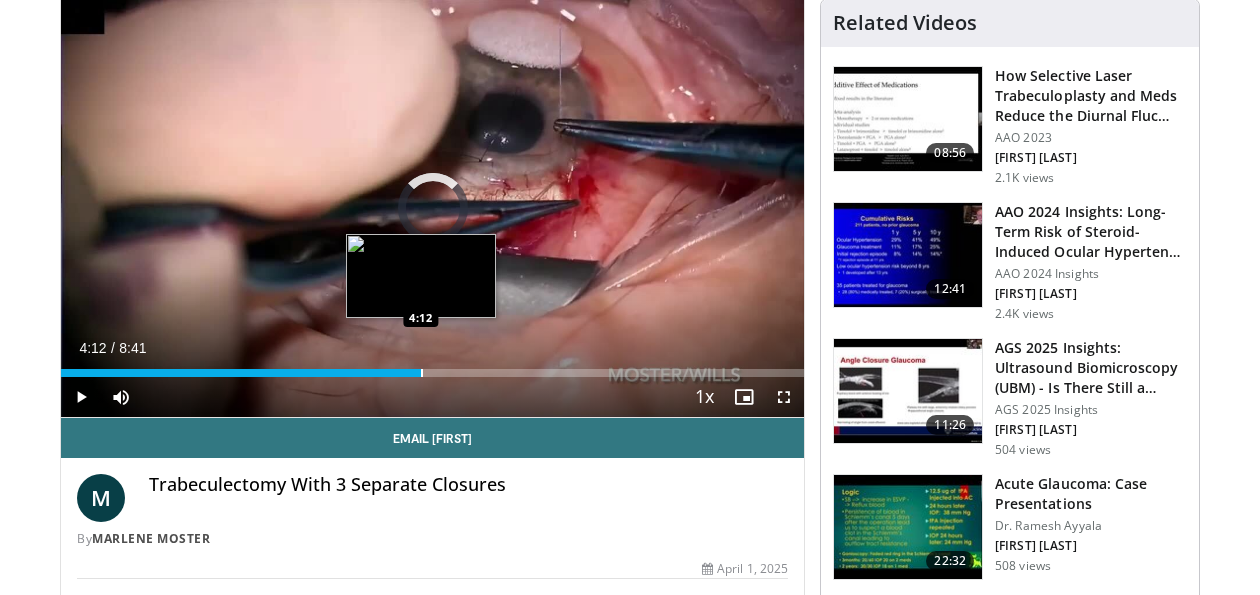 click on "Loaded :  0.00% 4:12 4:12" at bounding box center [432, 373] 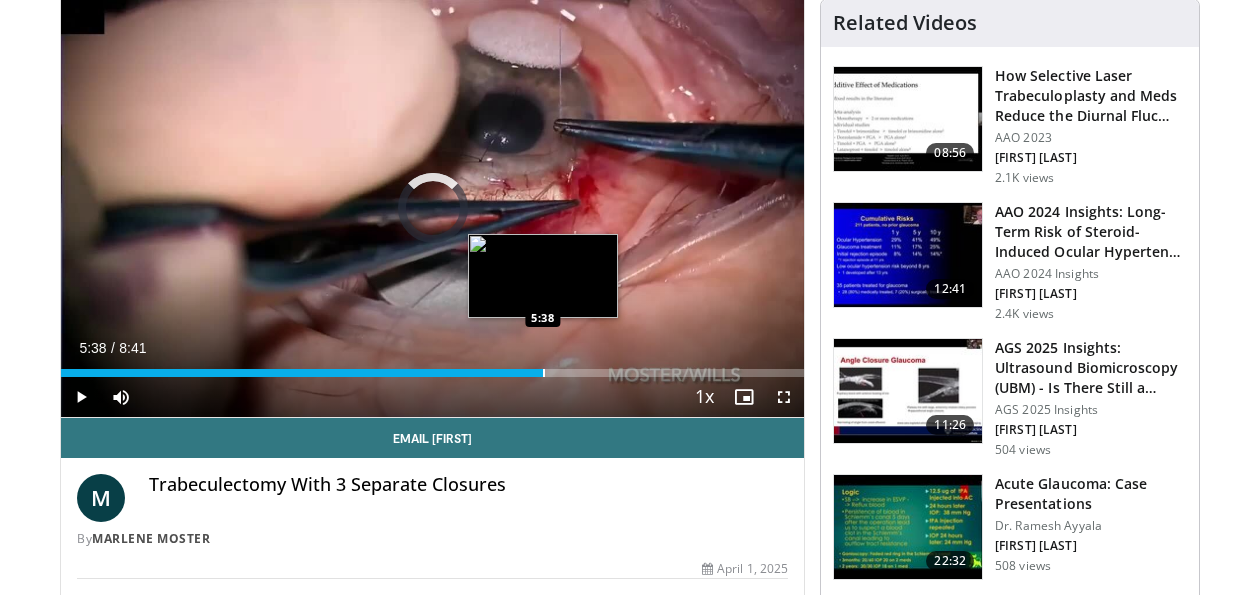 click on "Loaded :  51.84% 4:13 5:38" at bounding box center (432, 367) 